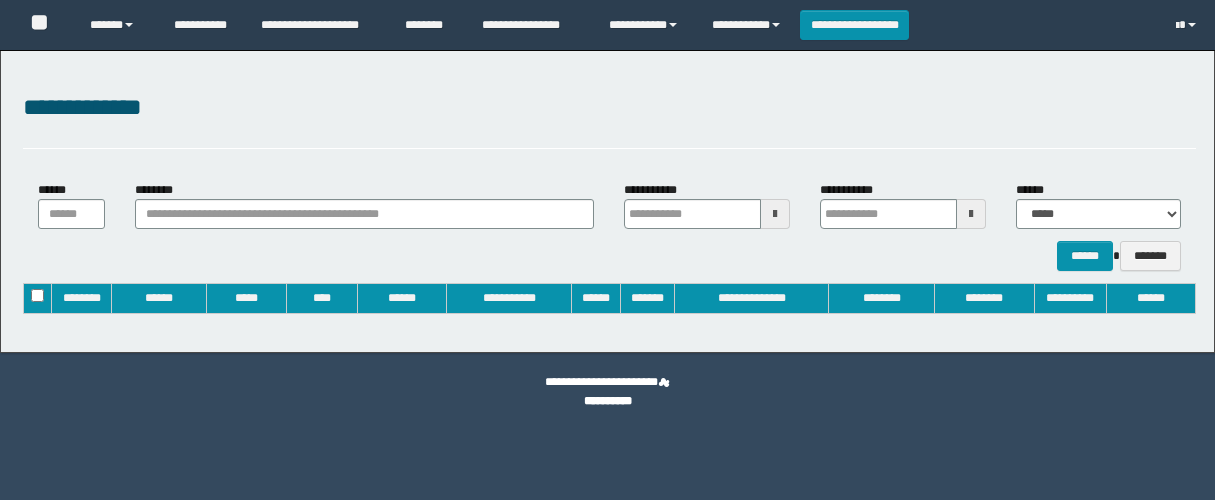 type on "**********" 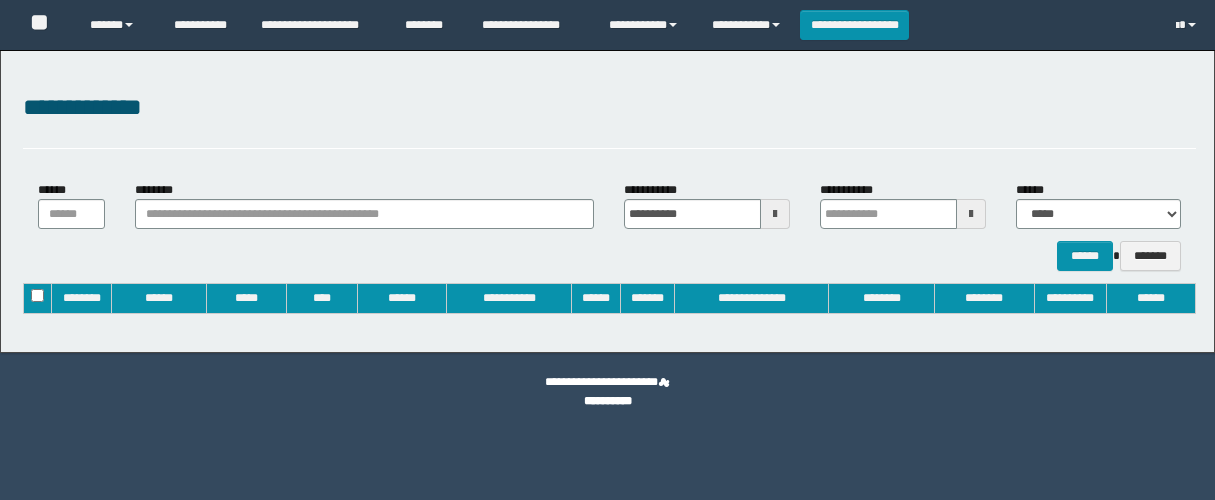 type on "**********" 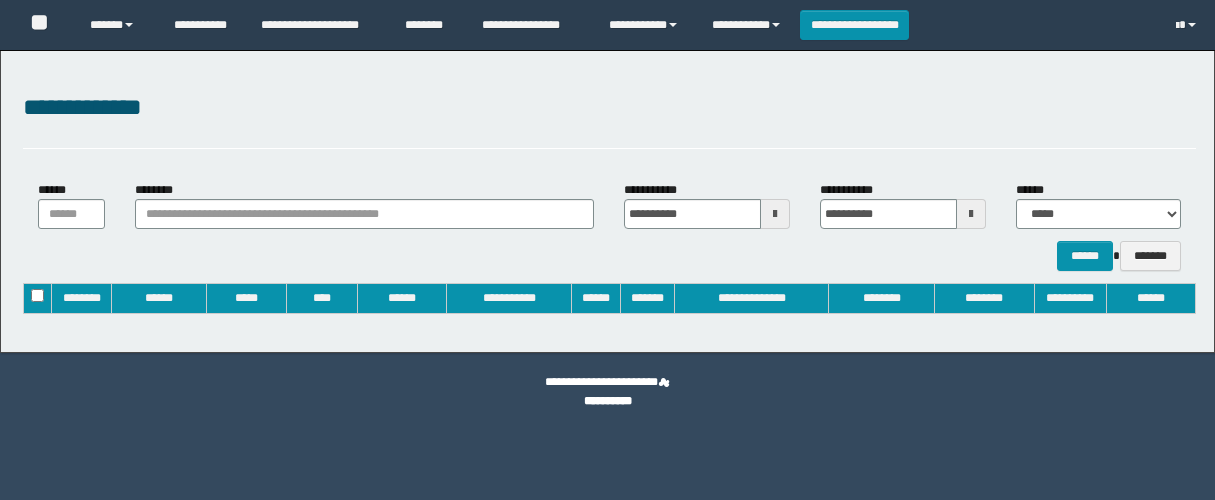 scroll, scrollTop: 0, scrollLeft: 0, axis: both 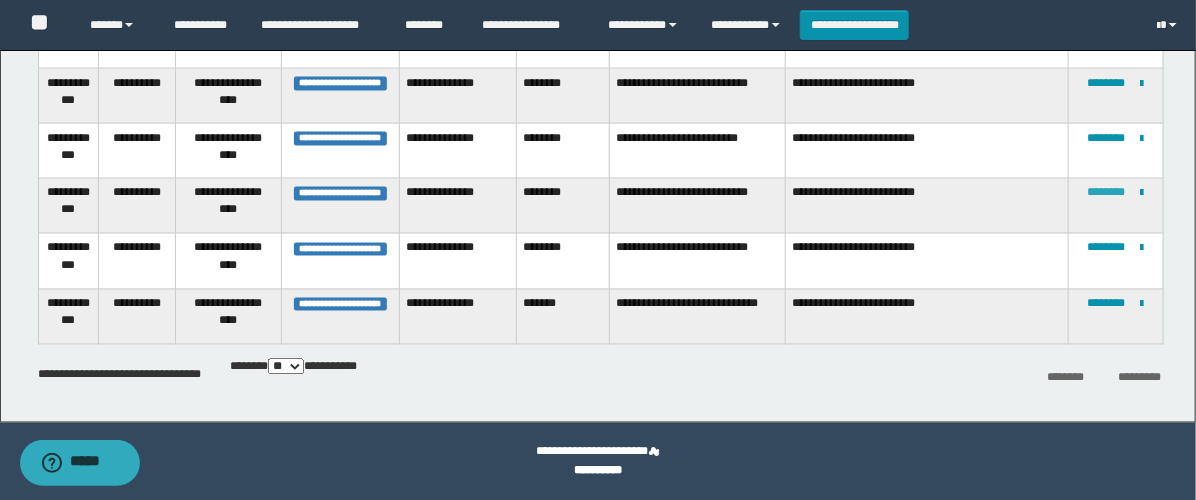 click on "********" at bounding box center [1107, 193] 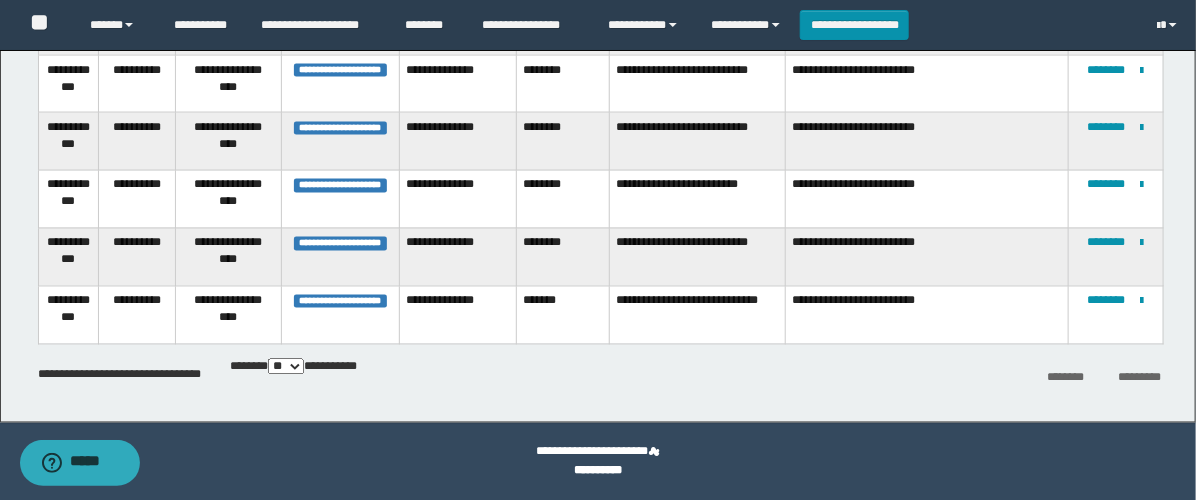 scroll, scrollTop: 1122, scrollLeft: 0, axis: vertical 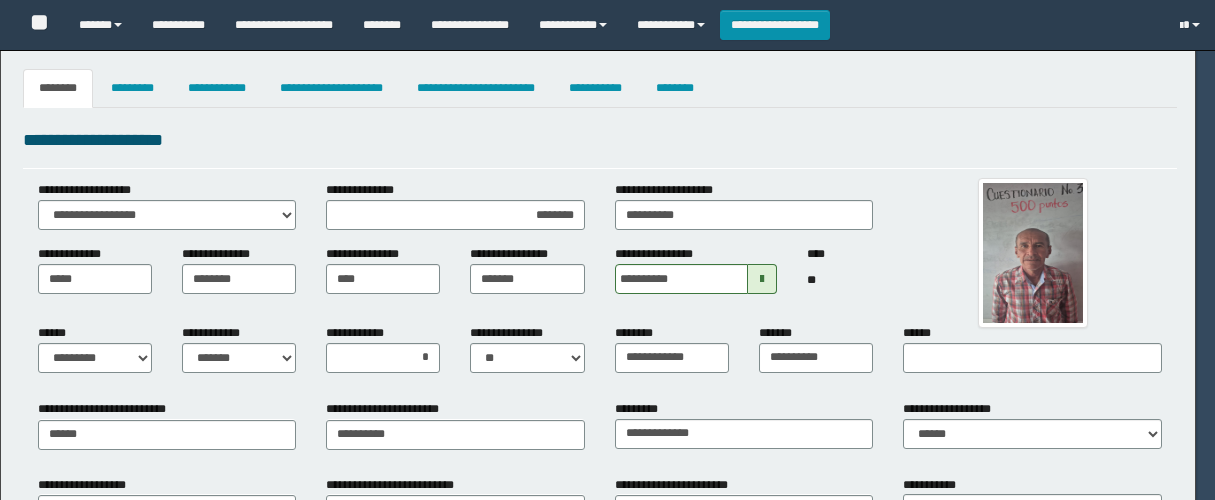 select on "*" 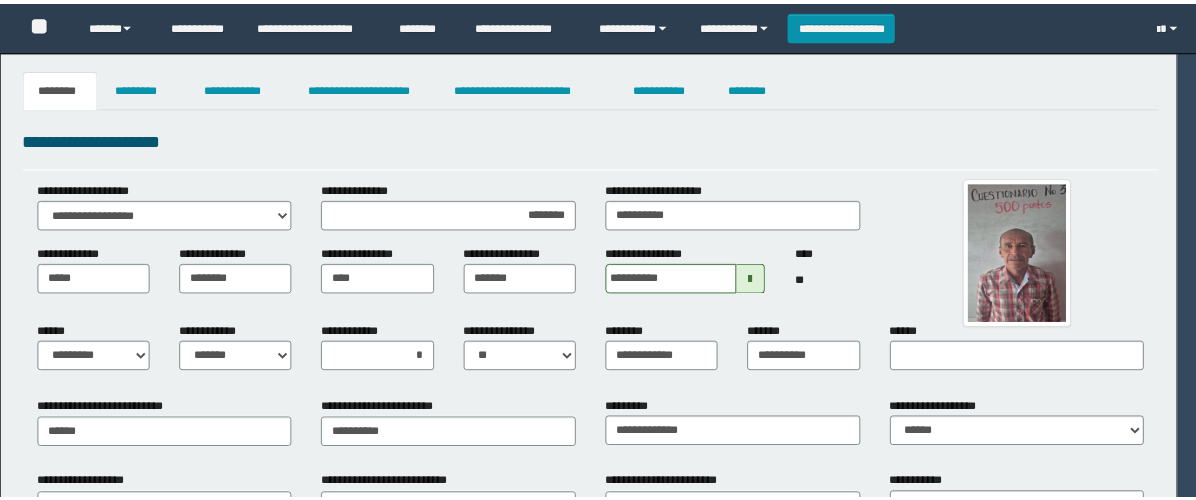 scroll, scrollTop: 0, scrollLeft: 0, axis: both 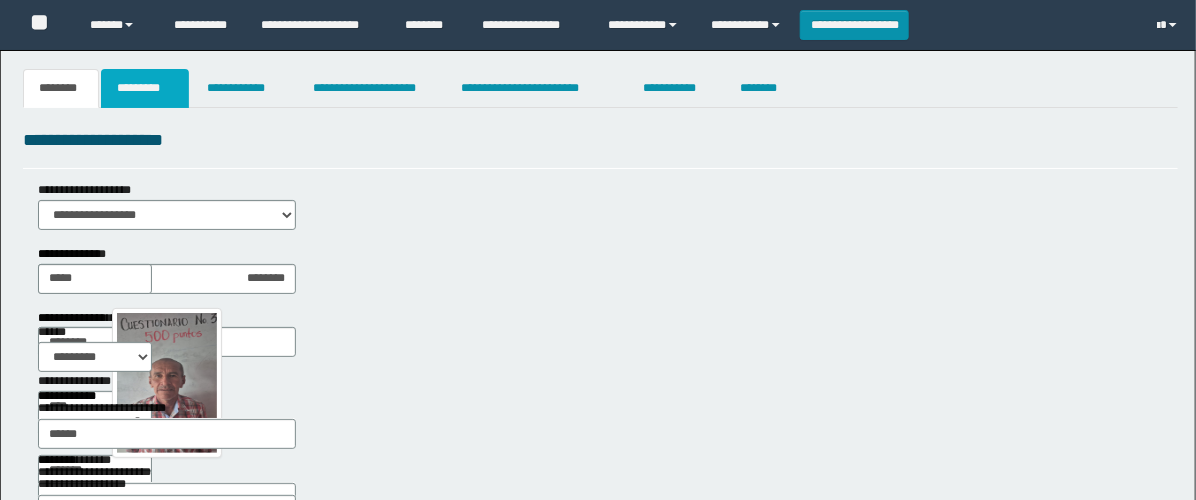 click on "*********" at bounding box center [145, 88] 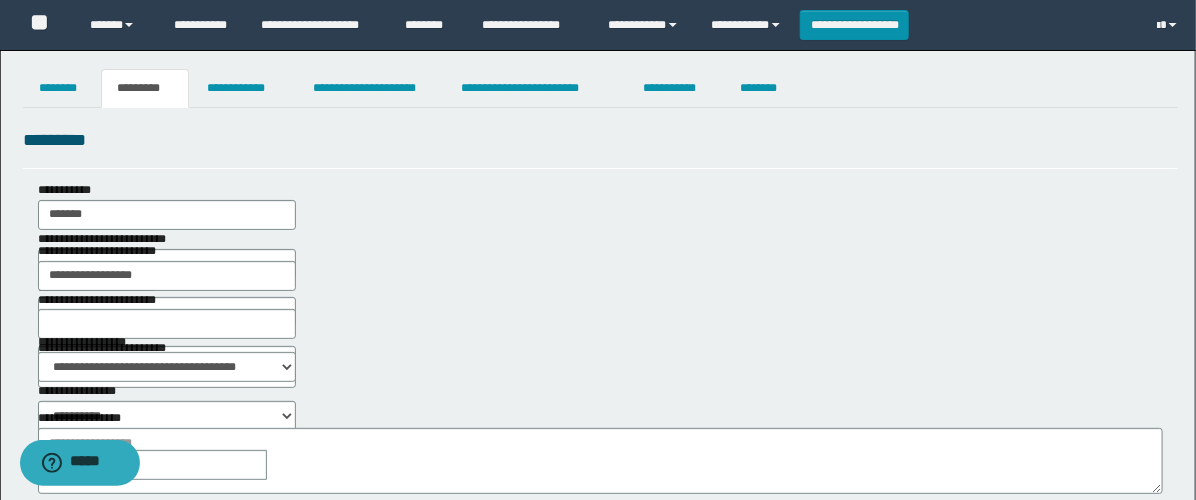 scroll, scrollTop: 0, scrollLeft: 0, axis: both 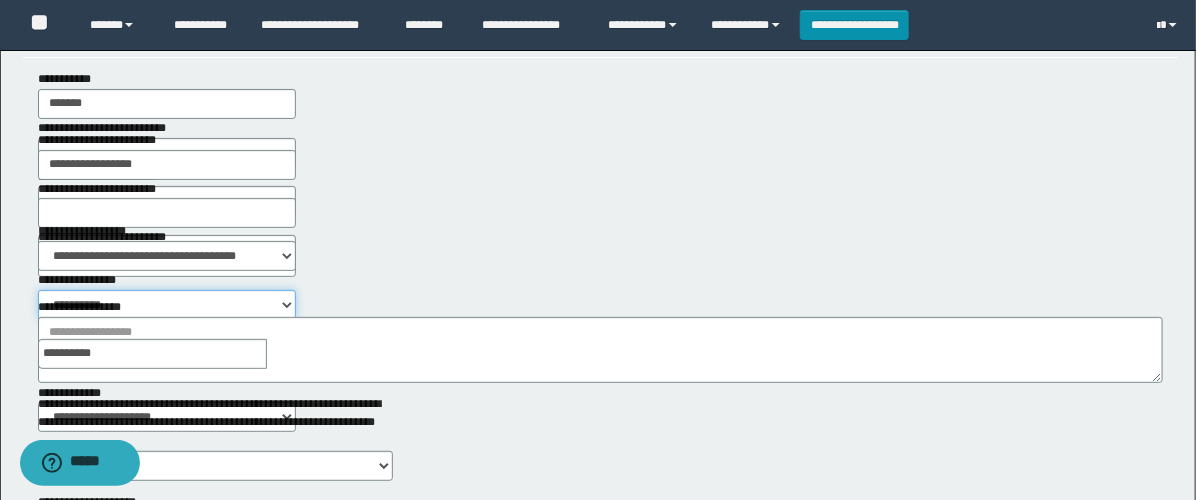 drag, startPoint x: 496, startPoint y: 255, endPoint x: 529, endPoint y: 267, distance: 35.1141 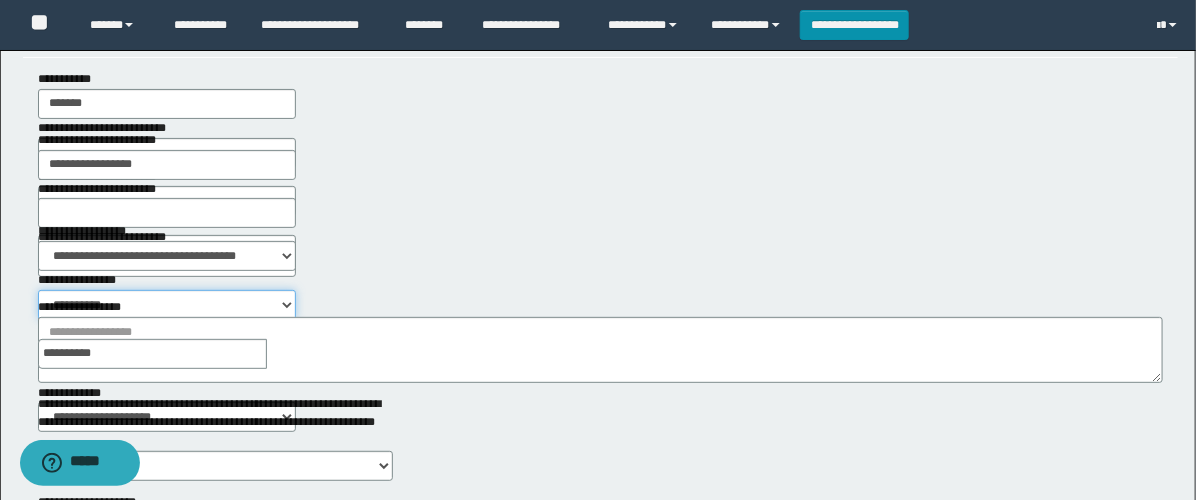 click on "**********" at bounding box center (167, 305) 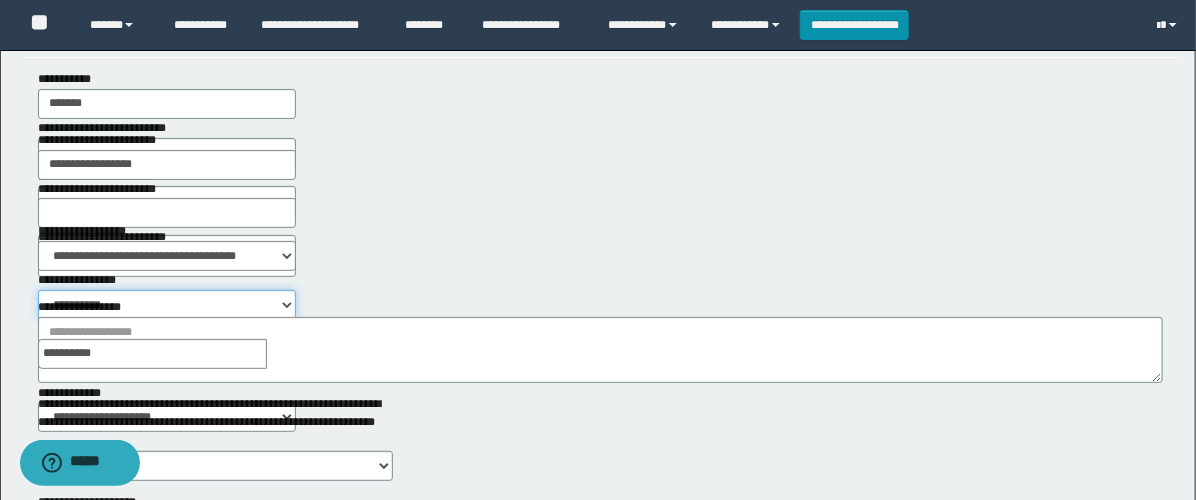 select on "****" 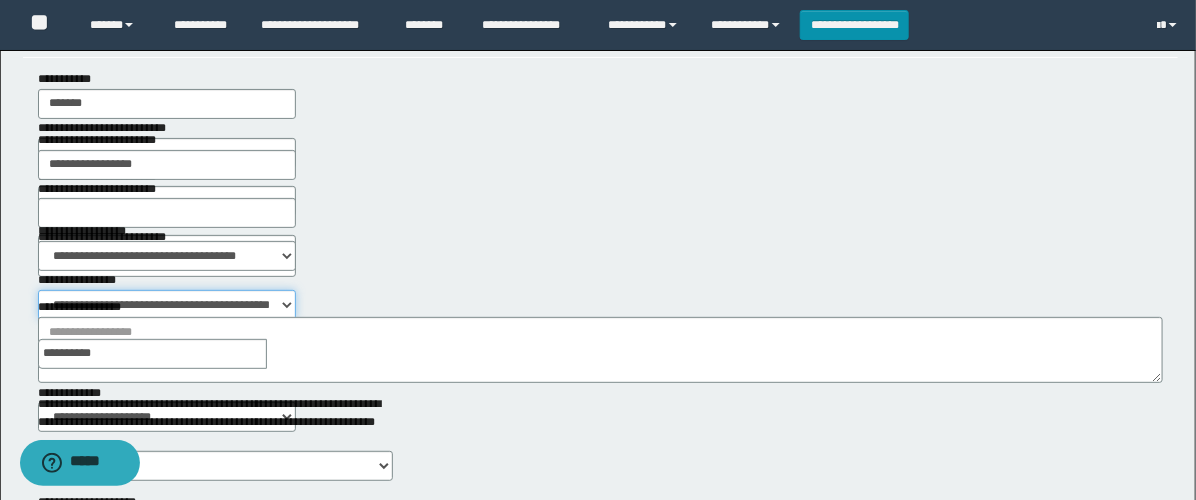 click on "**********" at bounding box center (167, 305) 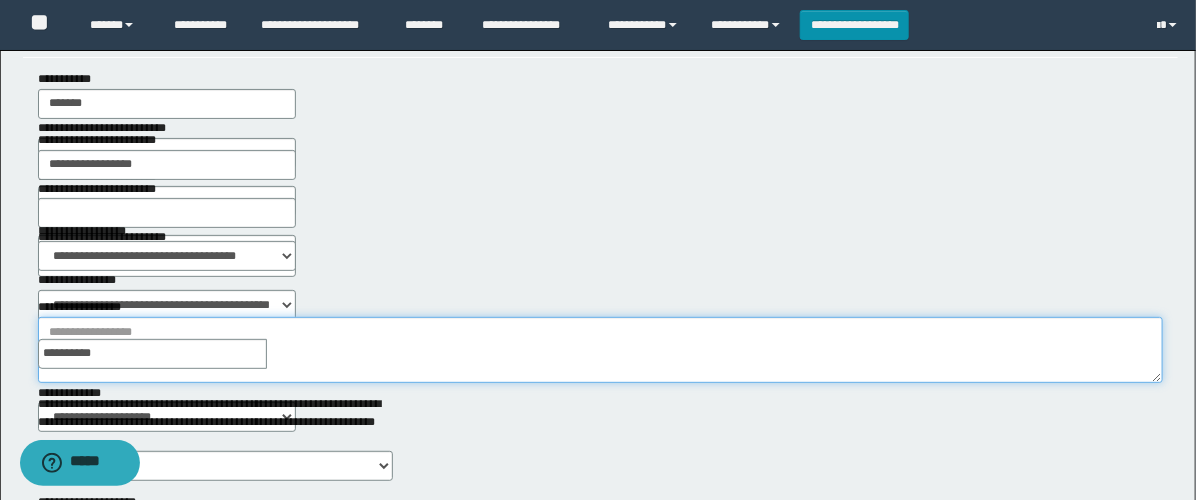 click on "**********" at bounding box center [600, 350] 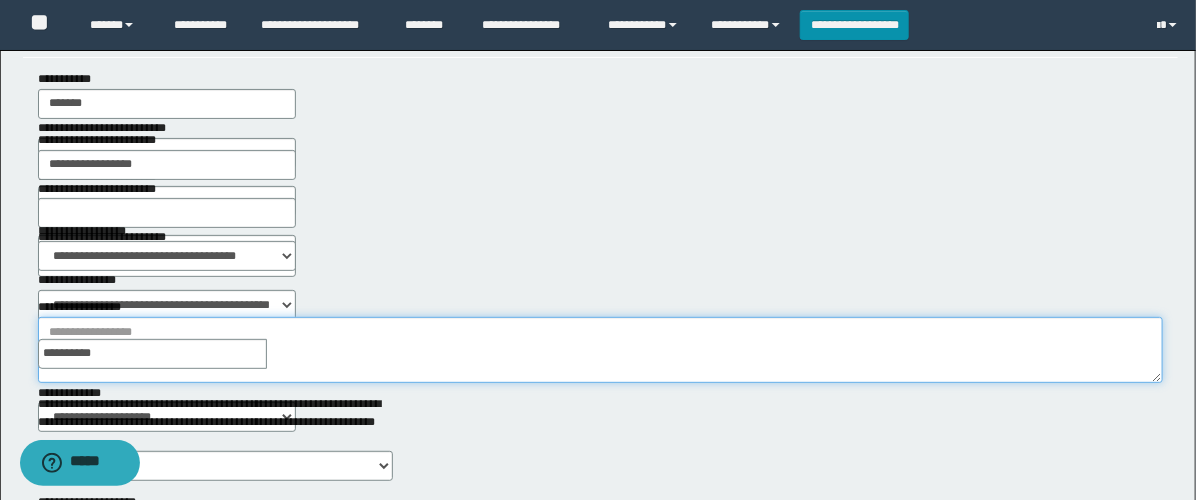 paste on "**********" 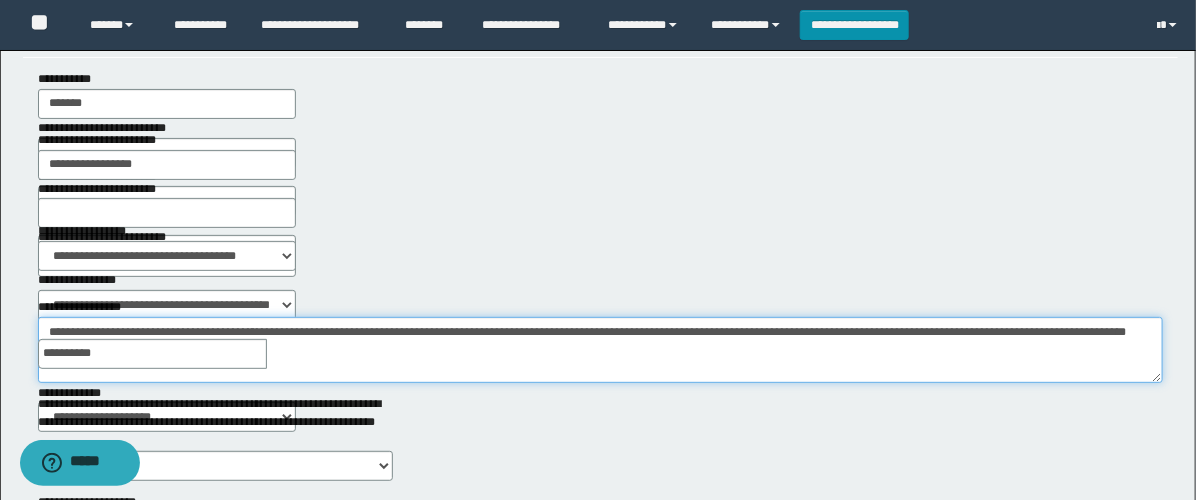 type on "**********" 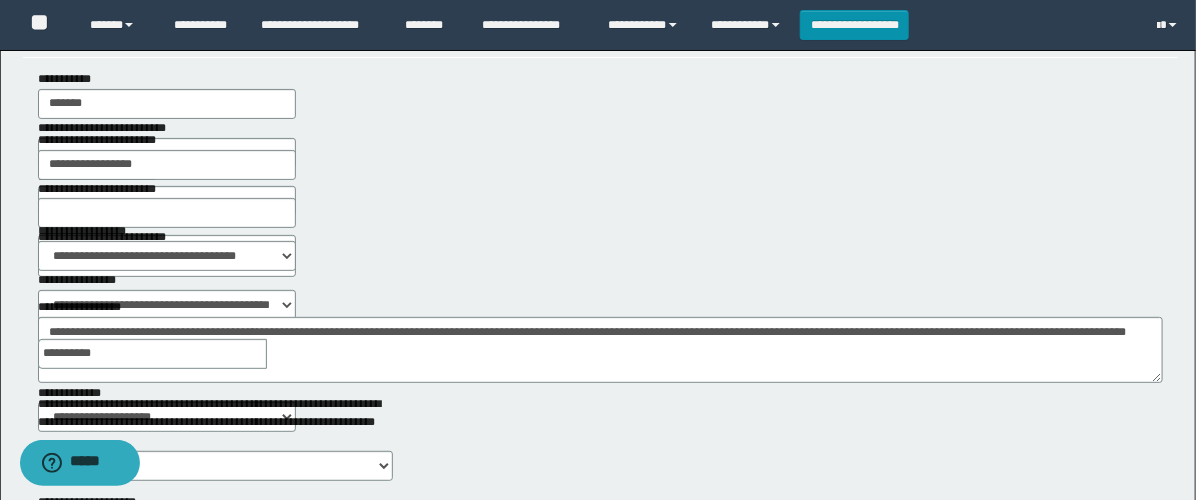 click at bounding box center [281, 354] 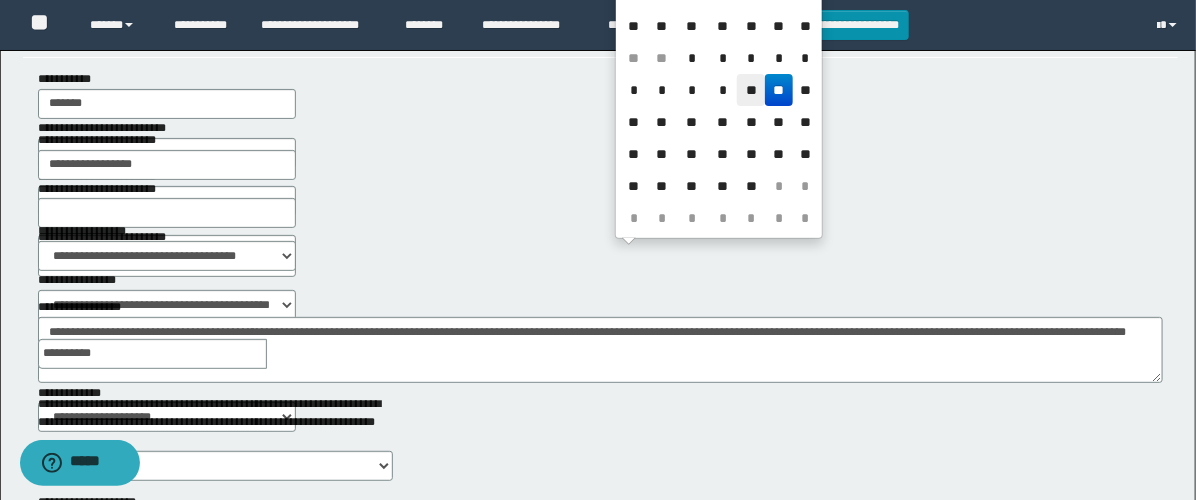 click on "**" at bounding box center (751, 90) 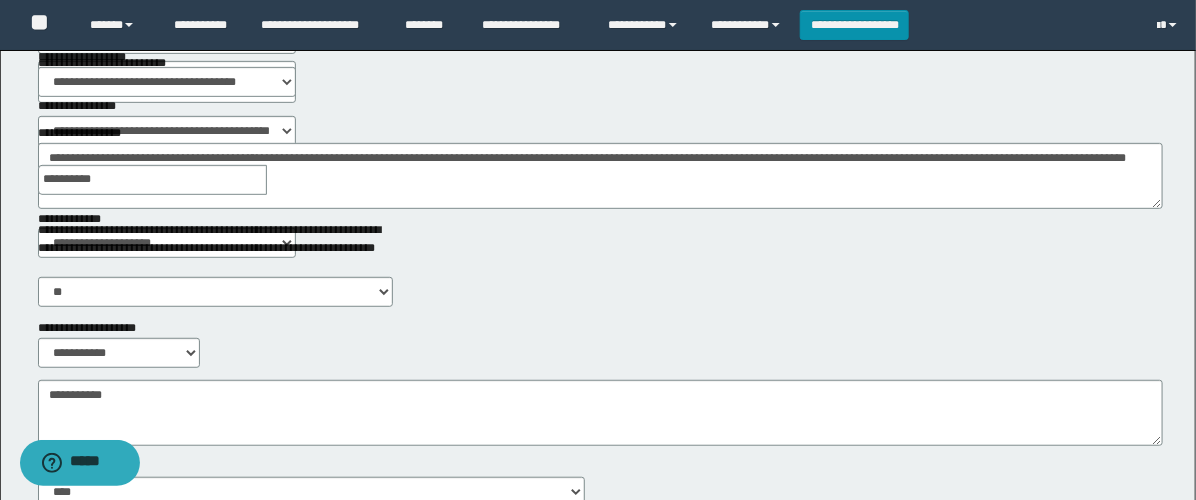 scroll, scrollTop: 444, scrollLeft: 0, axis: vertical 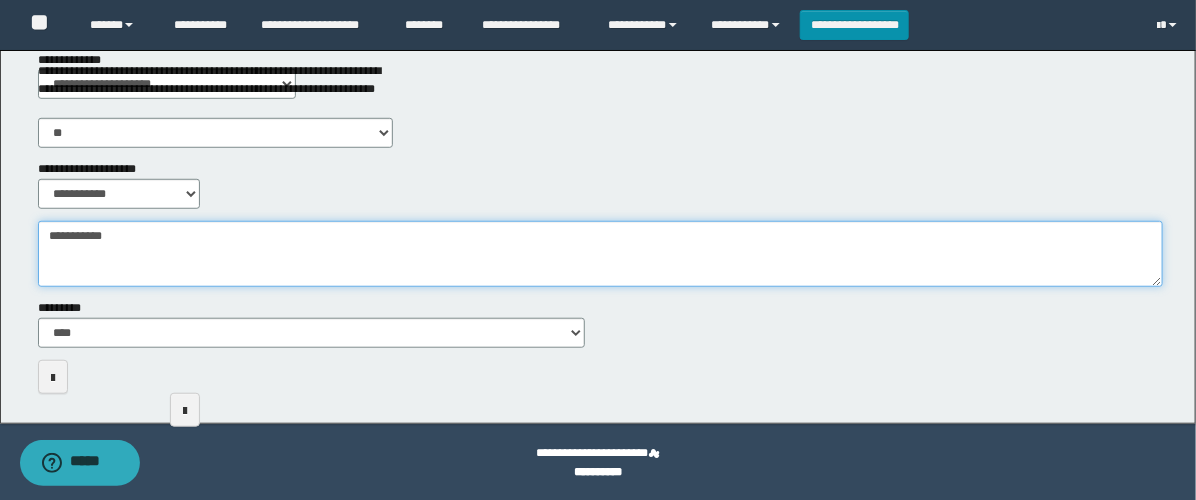 click on "**********" at bounding box center (600, 254) 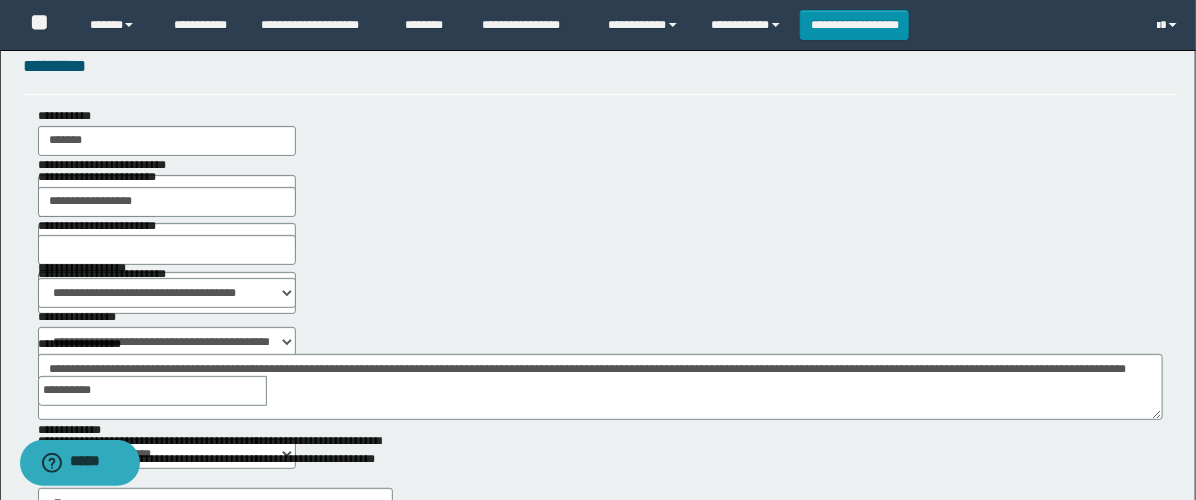 scroll, scrollTop: 0, scrollLeft: 0, axis: both 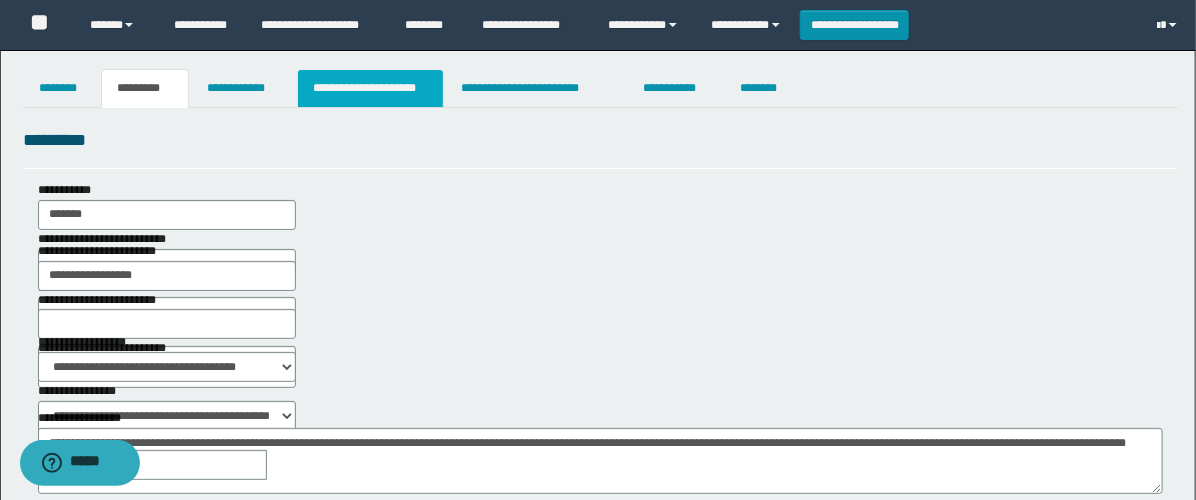 type on "**********" 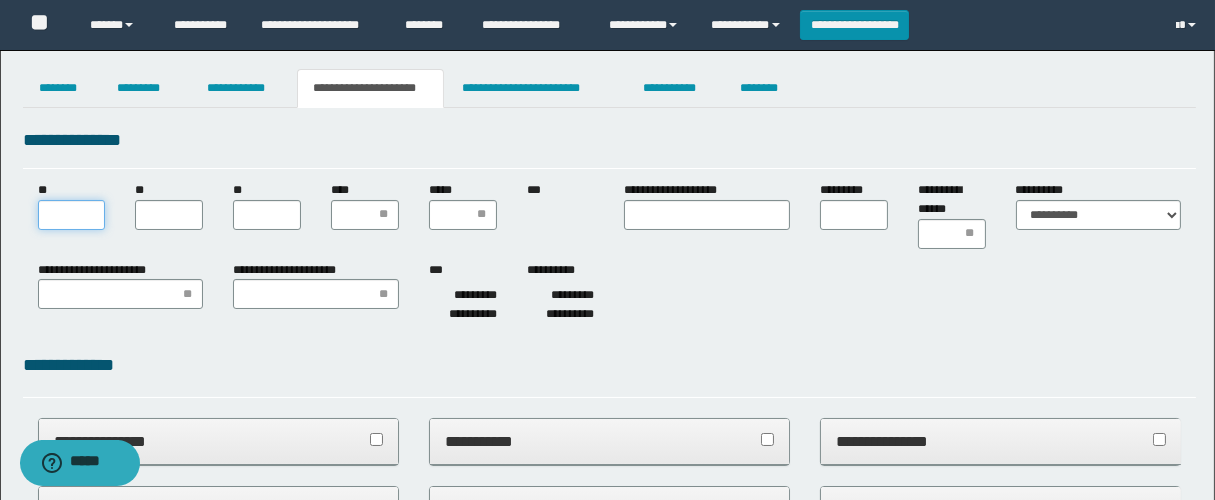 click on "**" at bounding box center [72, 215] 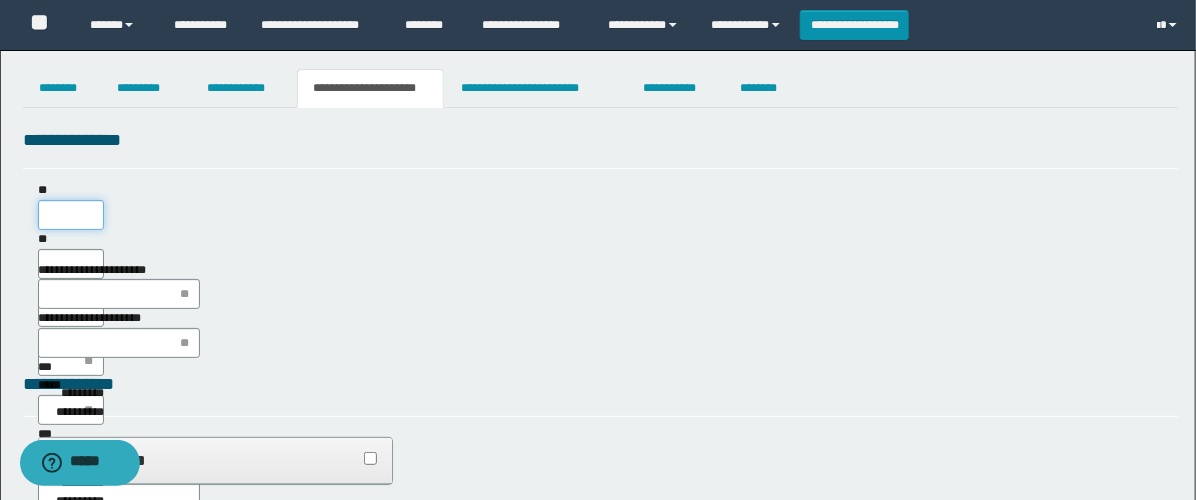 scroll, scrollTop: 0, scrollLeft: 0, axis: both 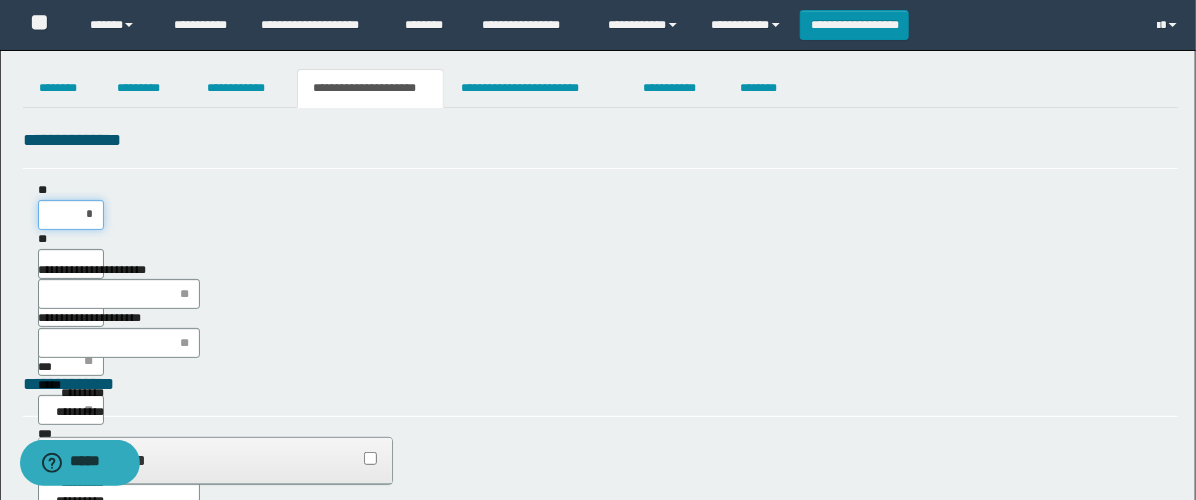 type on "**" 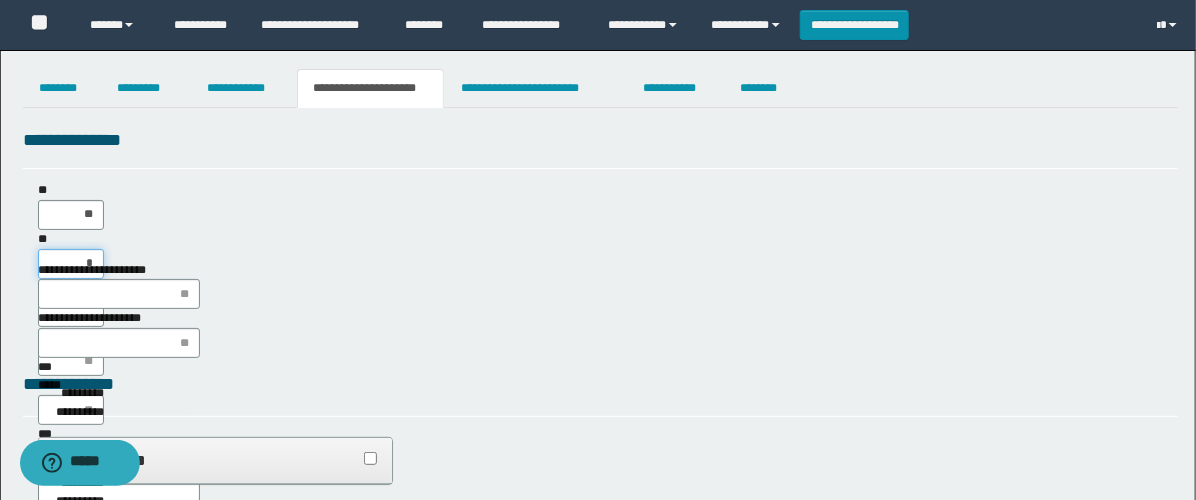 type on "**" 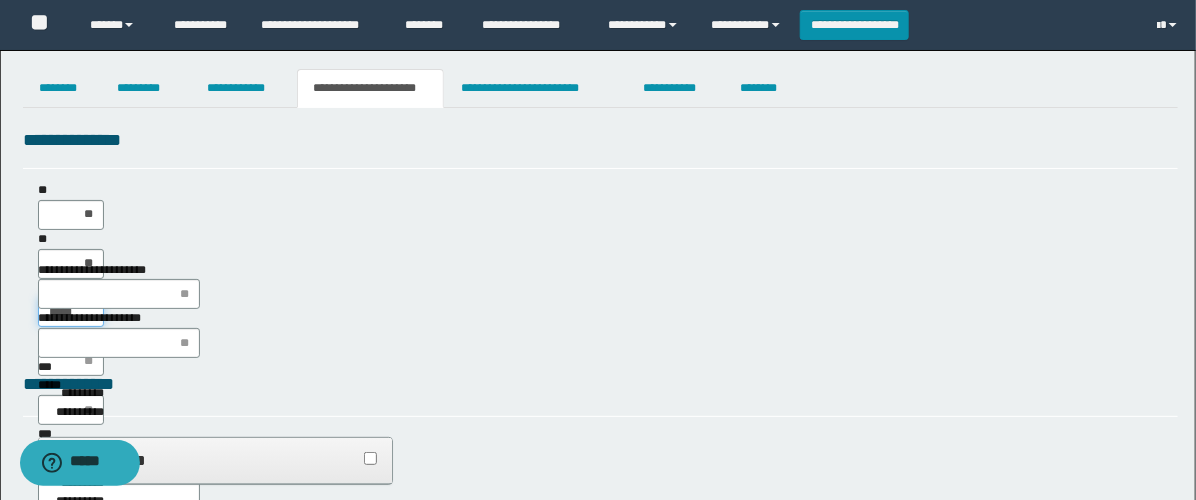 type on "******" 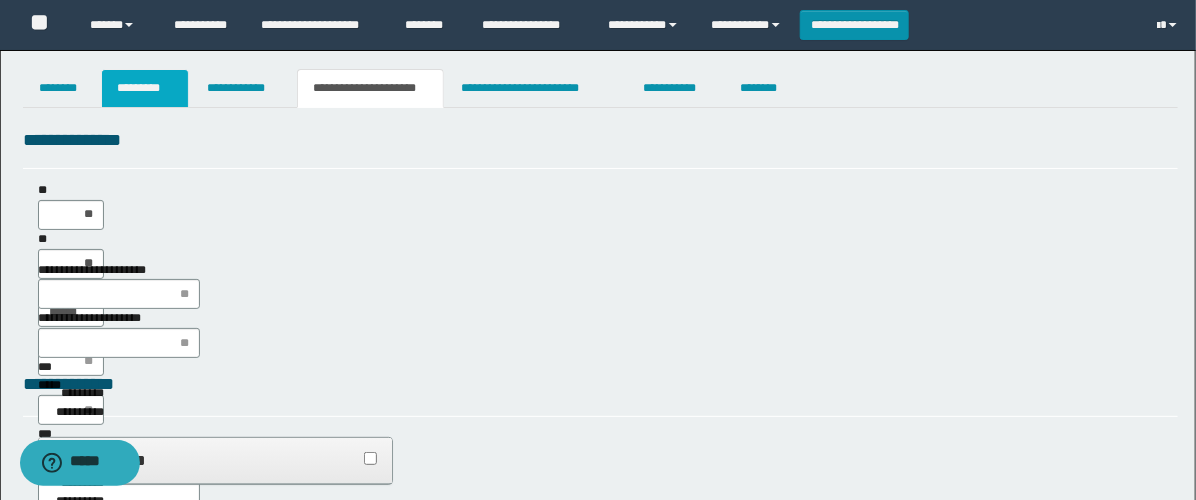 click on "*********" at bounding box center (145, 88) 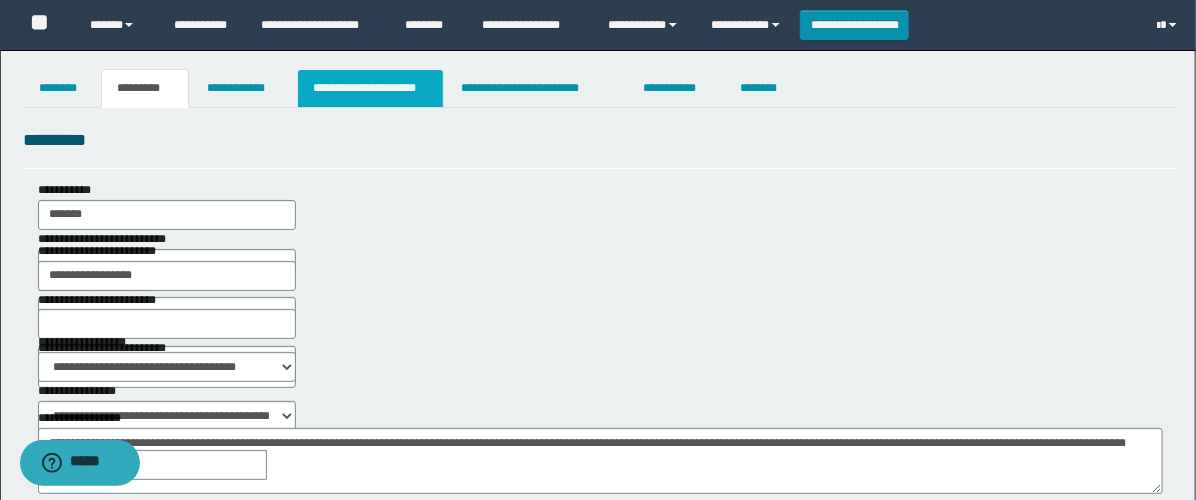 click on "**********" at bounding box center [370, 88] 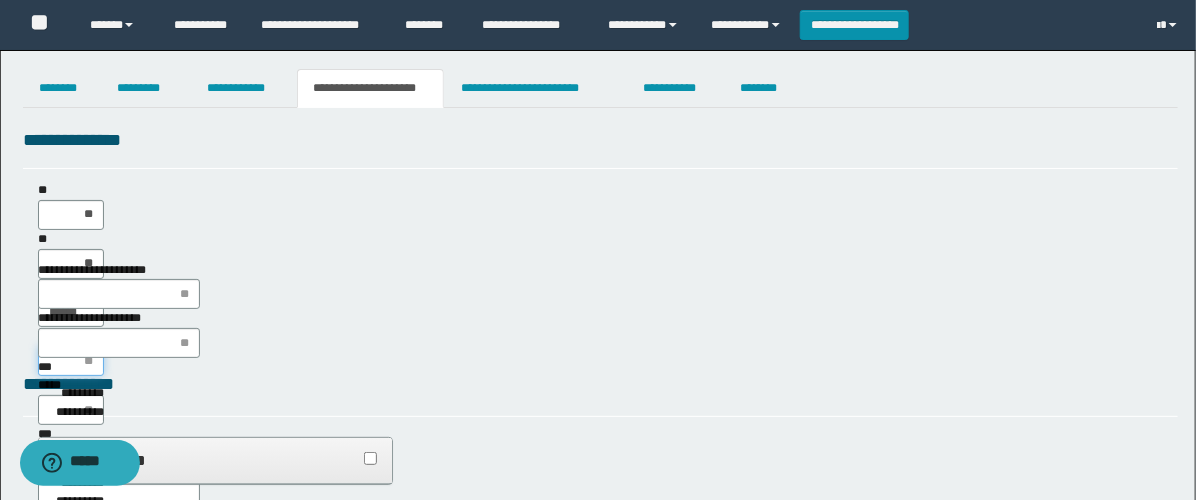 click on "****" at bounding box center [71, 361] 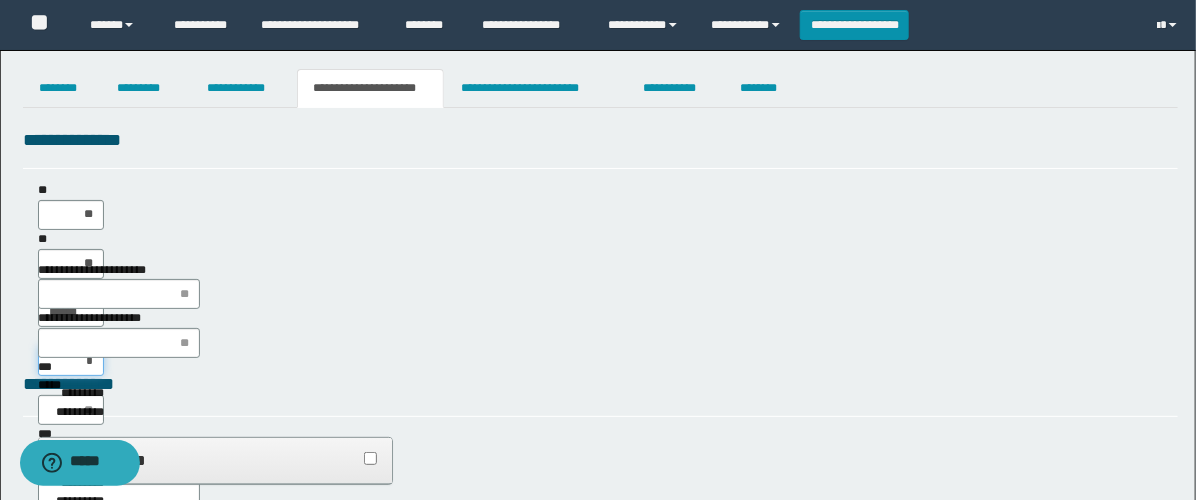 type on "**" 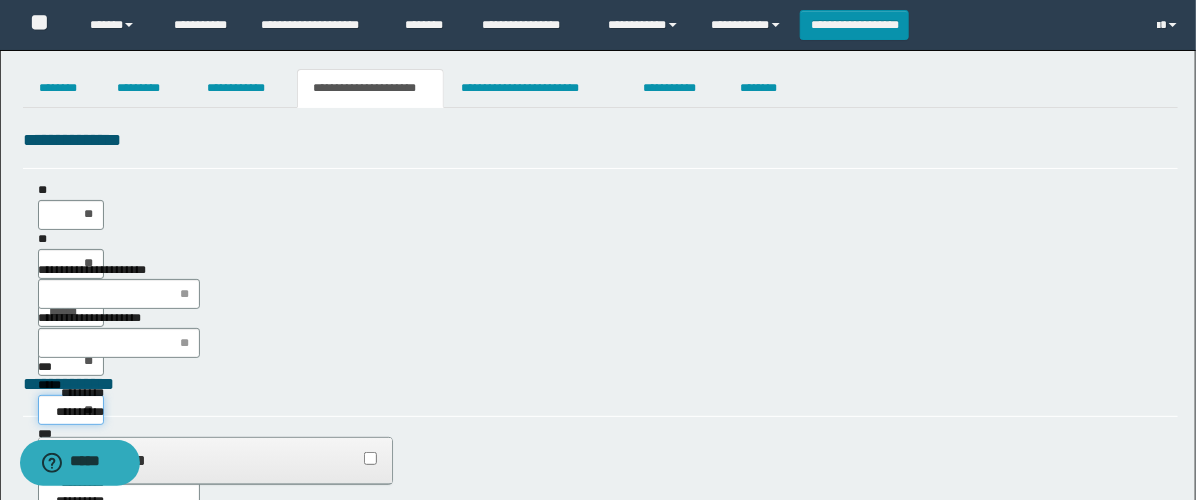 type on "***" 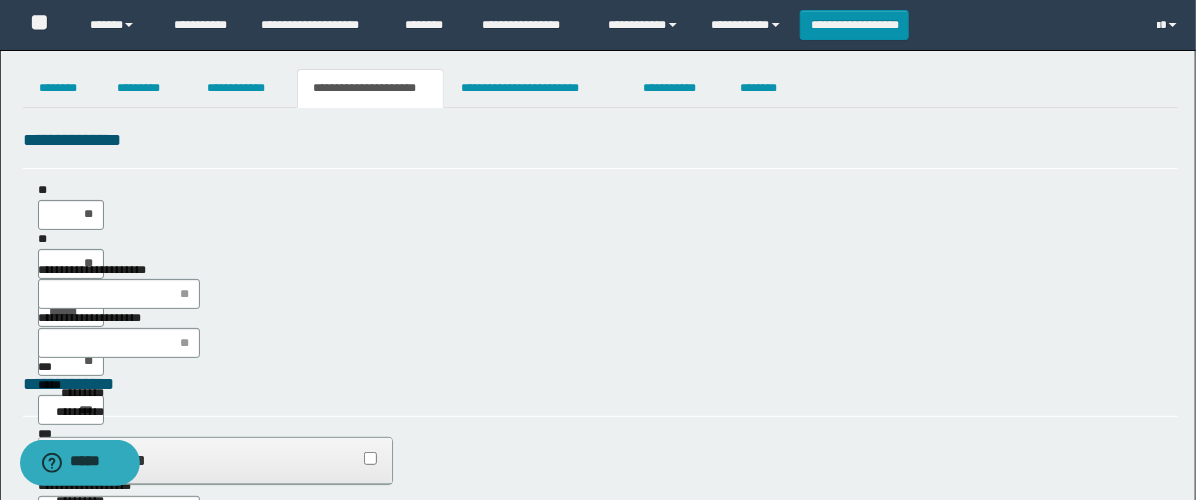 type on "**" 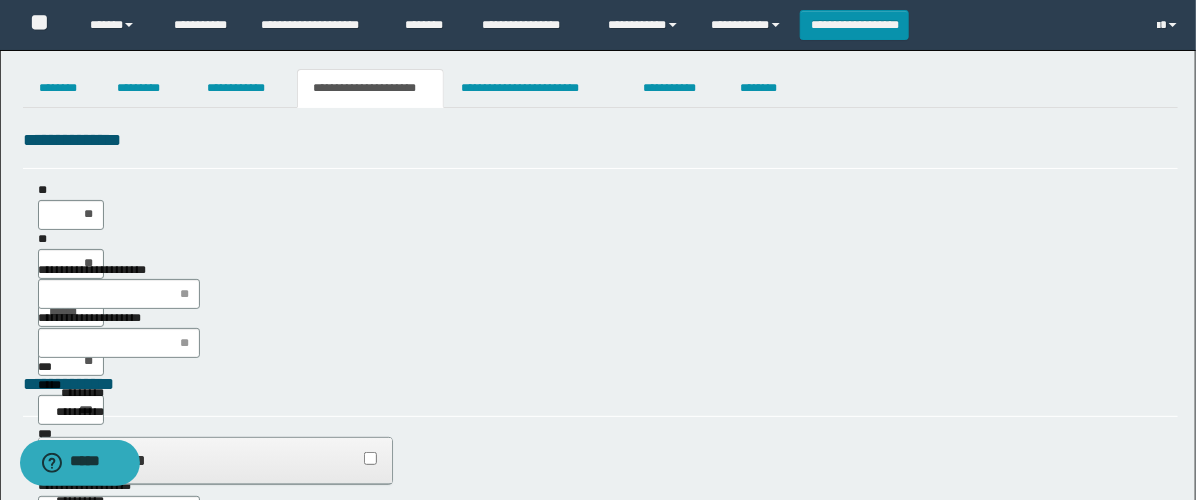 type on "**" 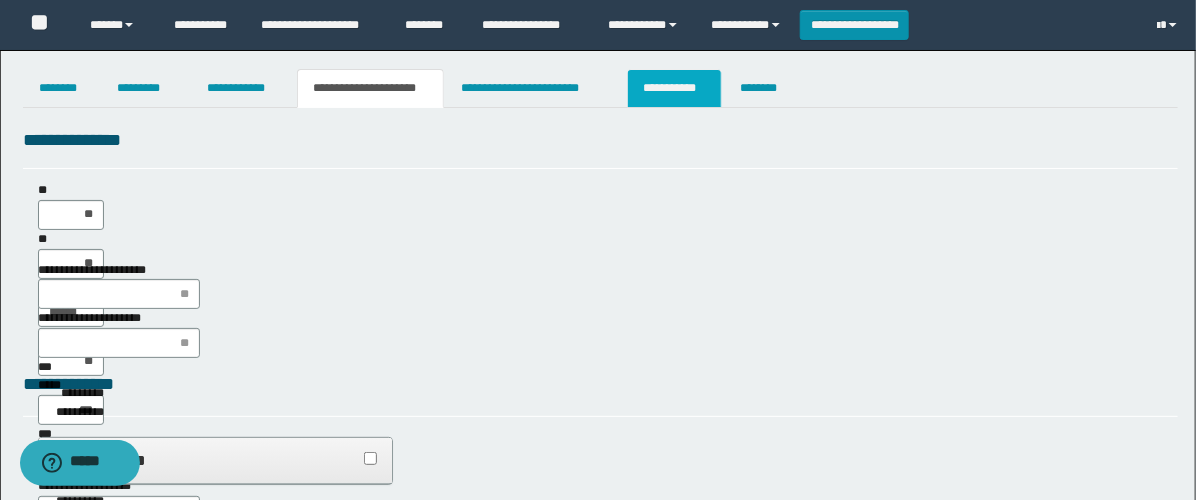 click on "**********" at bounding box center (674, 88) 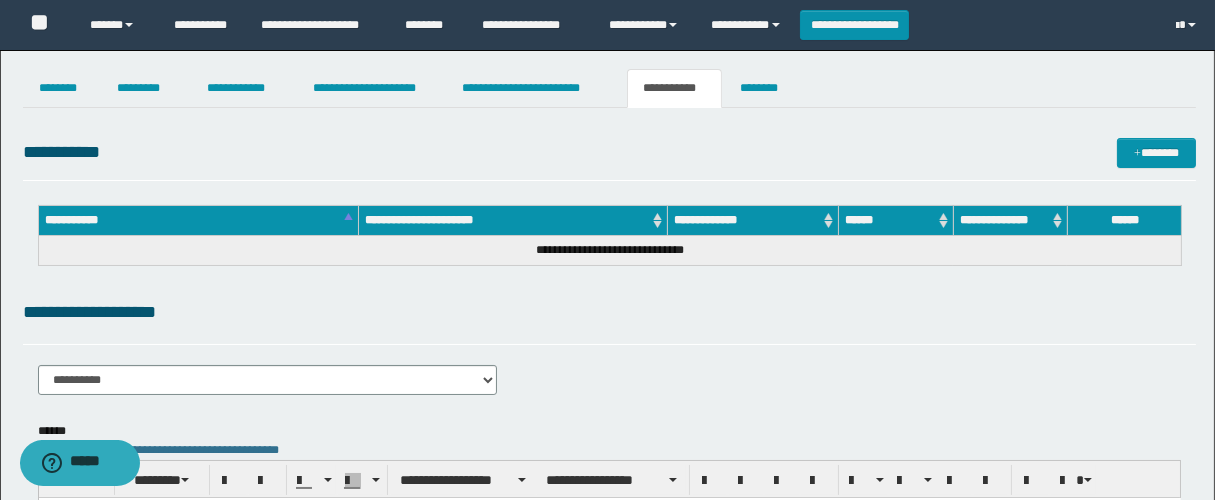 scroll, scrollTop: 0, scrollLeft: 0, axis: both 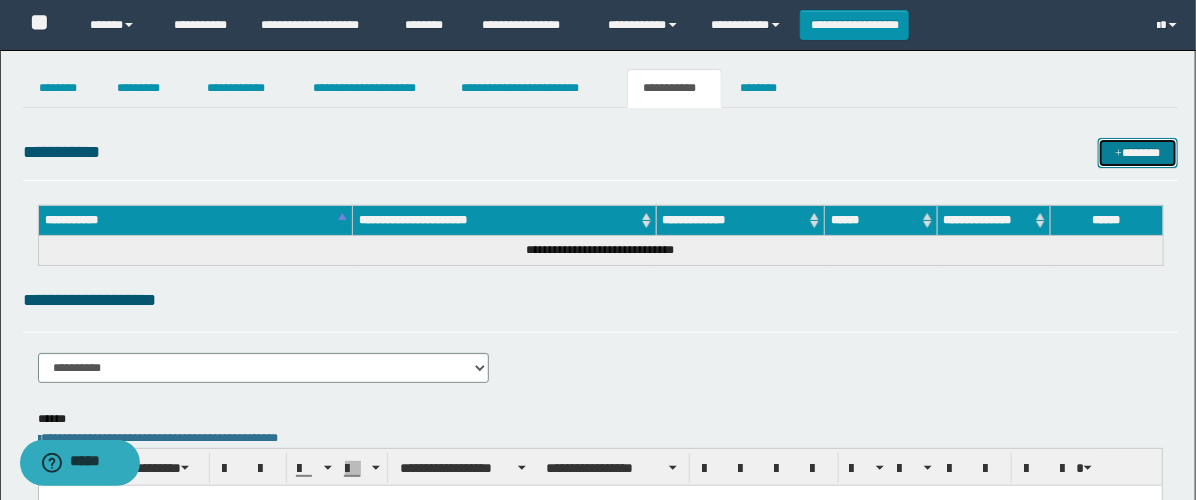 click on "*******" at bounding box center [1138, 153] 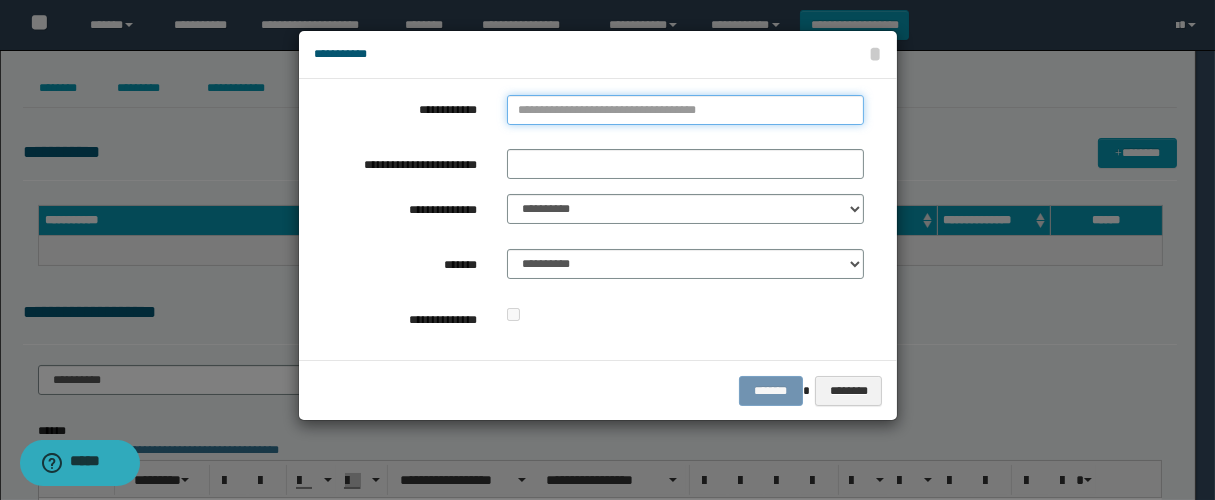 click on "**********" at bounding box center (685, 110) 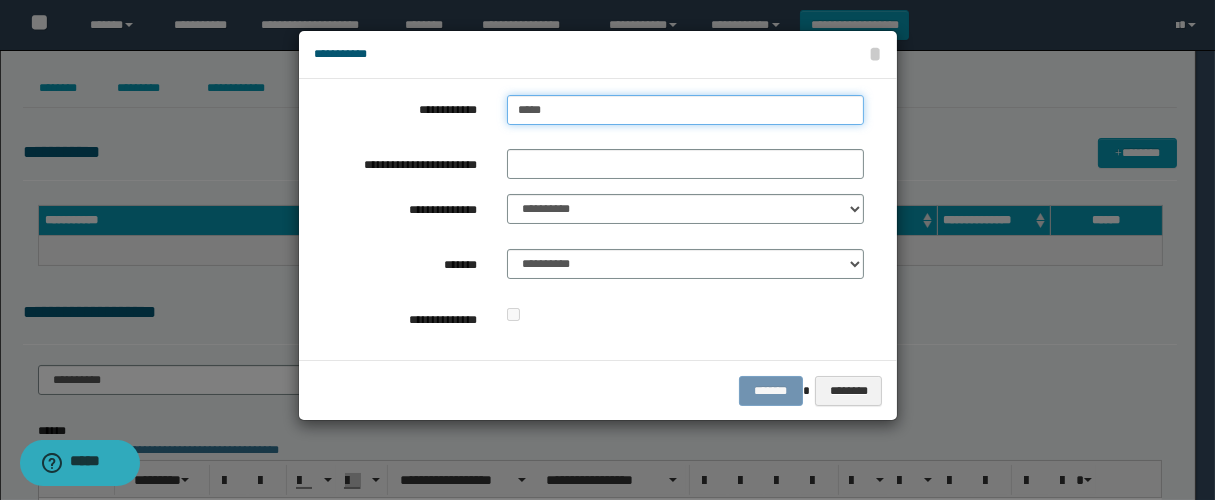 type on "******" 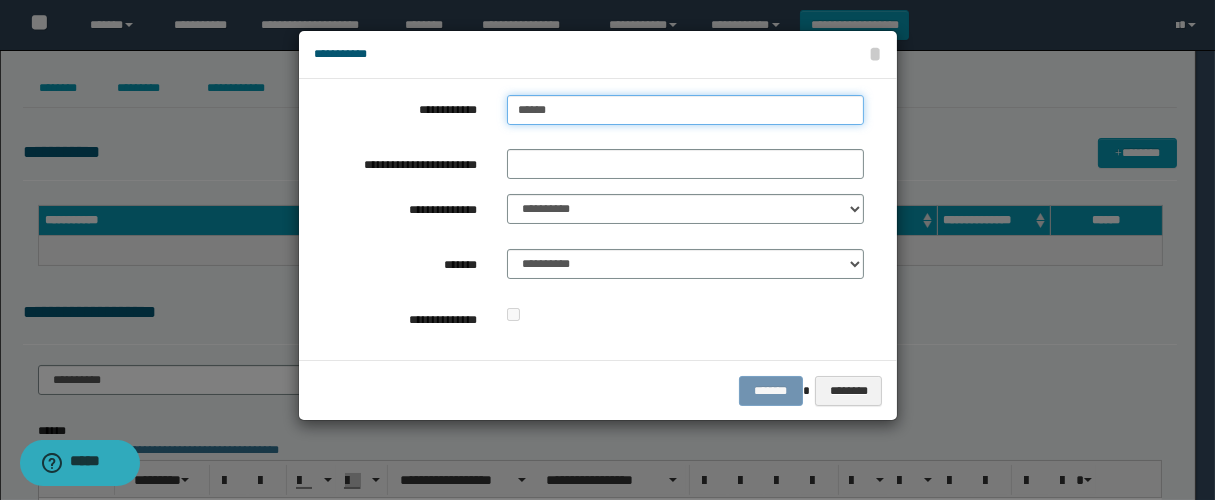 type on "******" 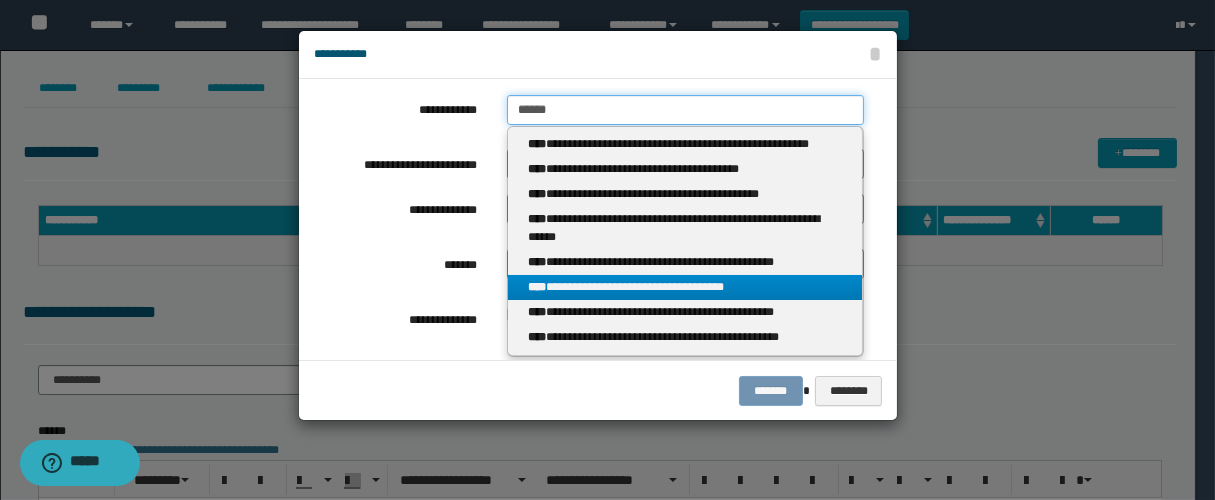 scroll, scrollTop: 0, scrollLeft: 0, axis: both 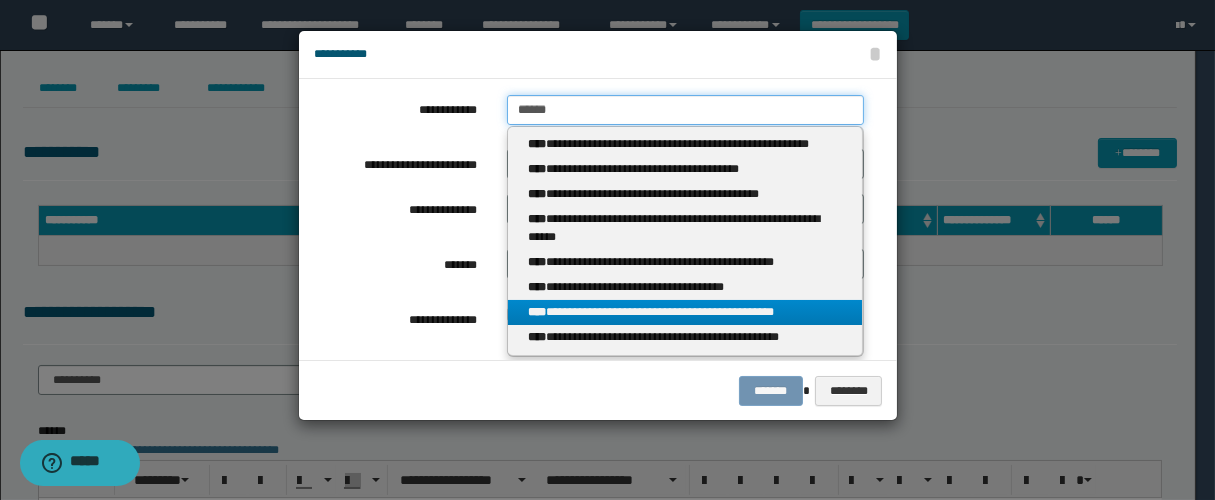 type on "******" 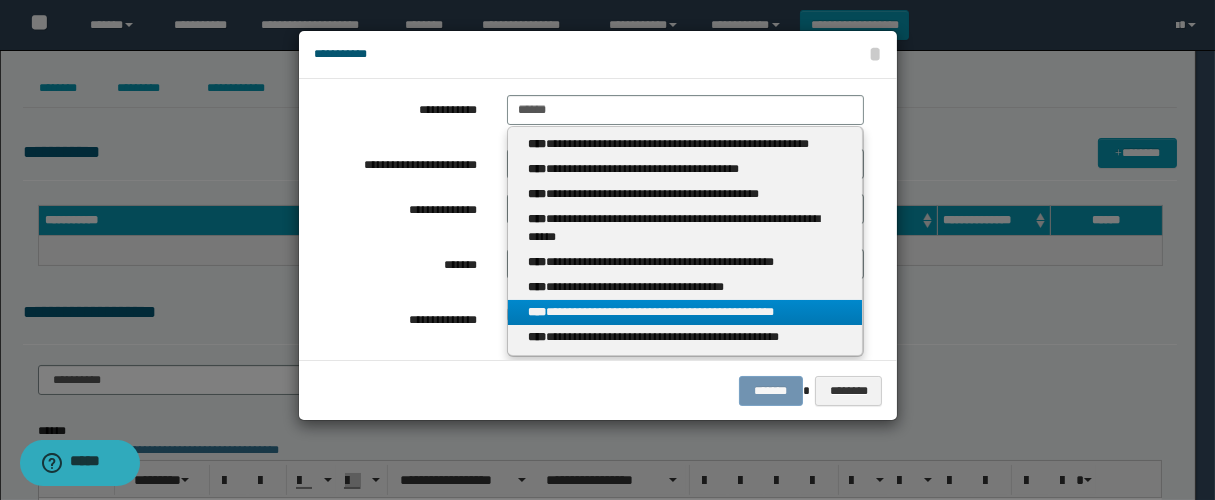 click on "**********" at bounding box center (685, 312) 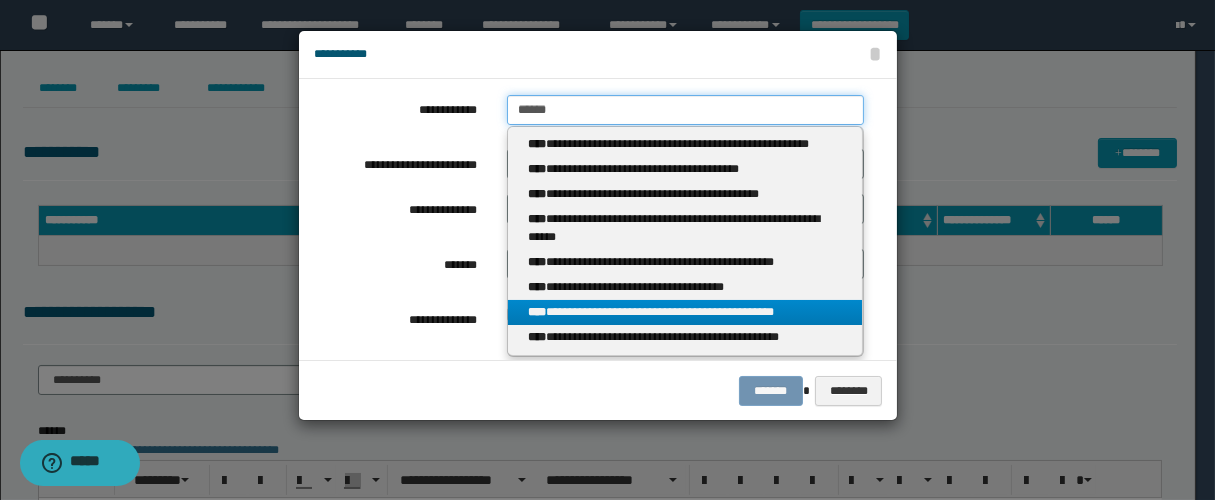 type 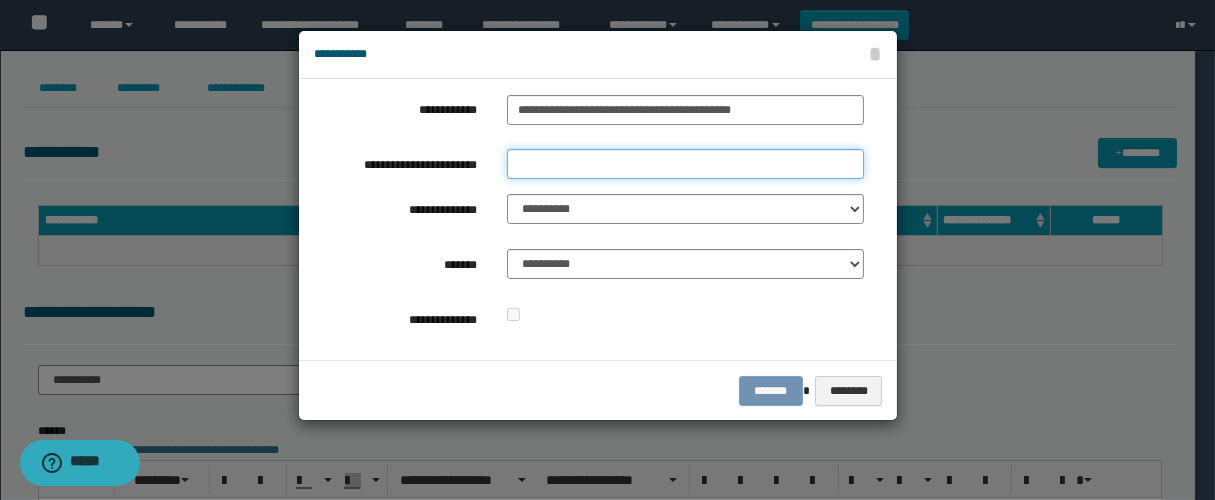 click on "**********" at bounding box center [685, 164] 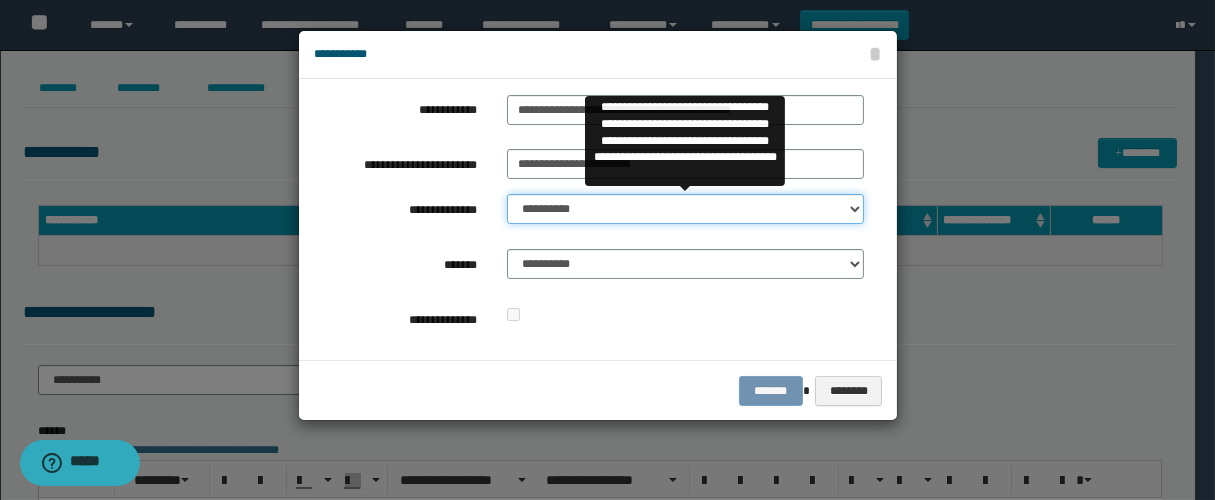 drag, startPoint x: 568, startPoint y: 203, endPoint x: 609, endPoint y: 215, distance: 42.72002 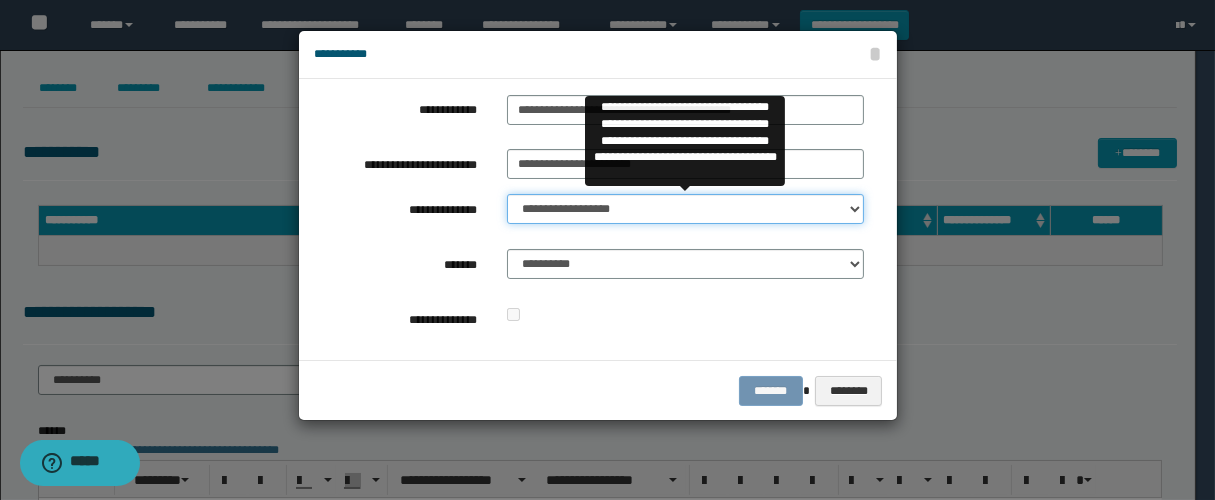 click on "**********" at bounding box center [685, 209] 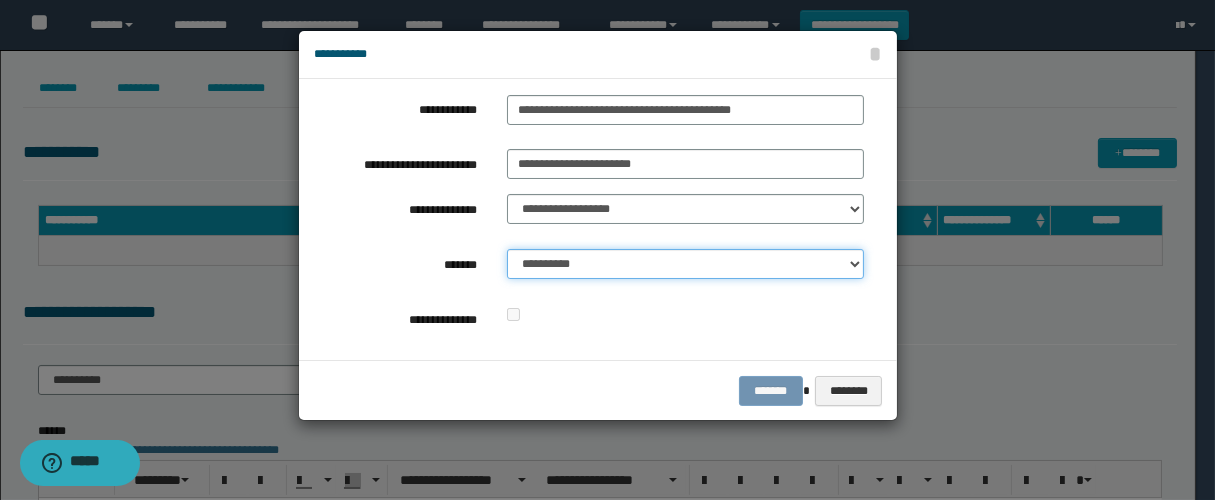drag, startPoint x: 584, startPoint y: 257, endPoint x: 605, endPoint y: 274, distance: 27.018513 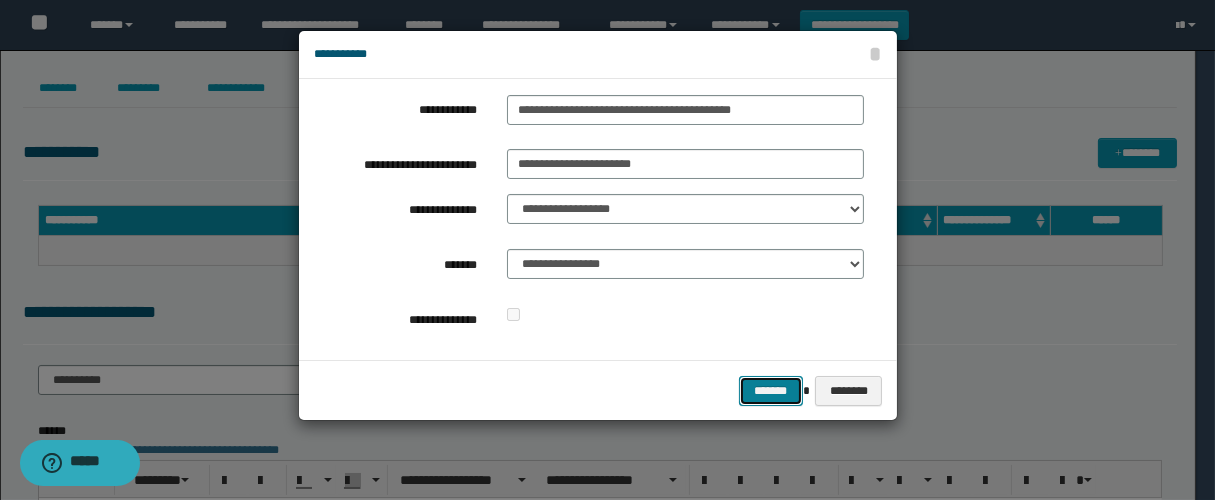 click on "*******" at bounding box center (771, 391) 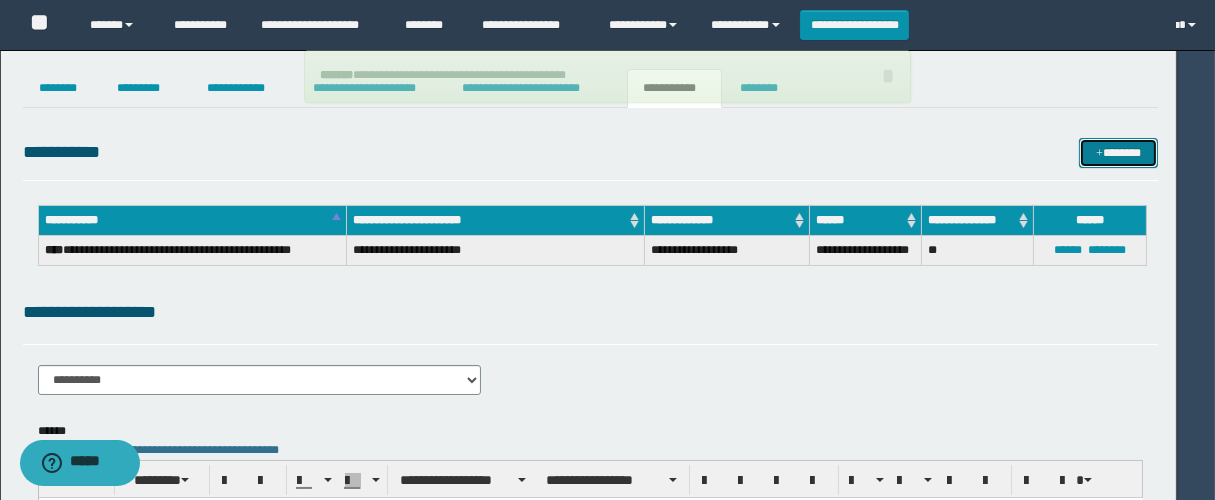 type 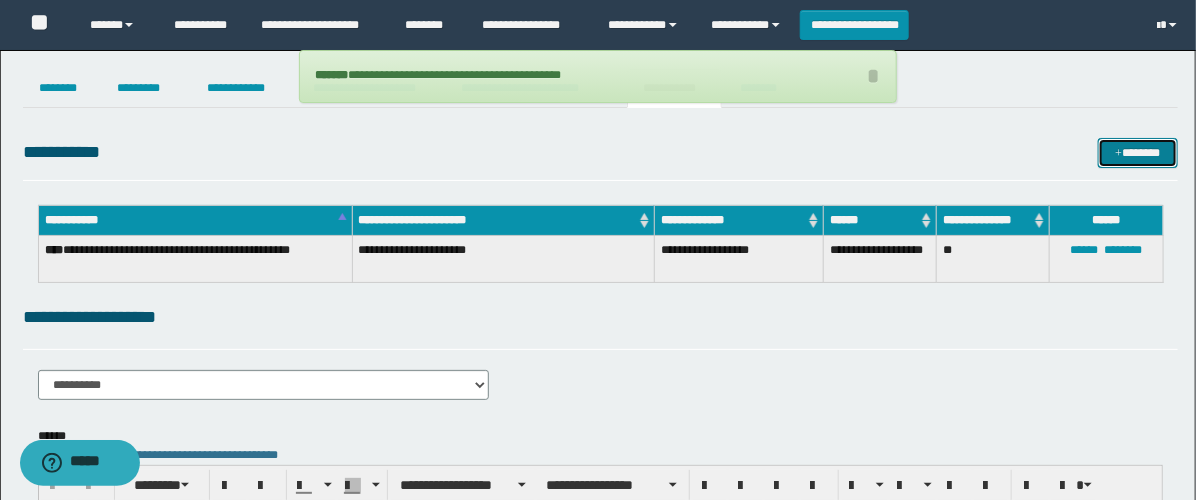 click on "*******" at bounding box center (1138, 153) 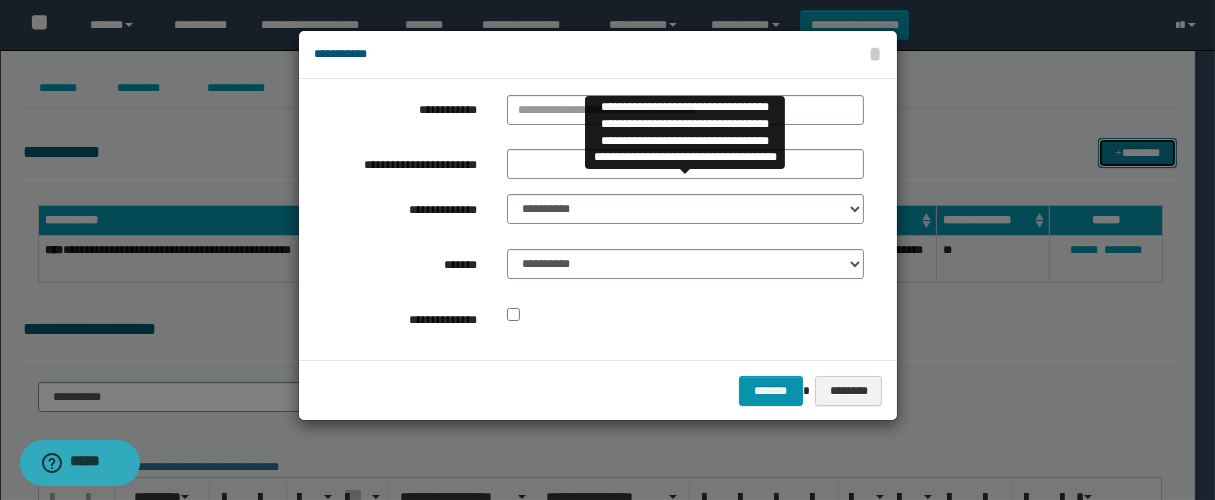scroll, scrollTop: 0, scrollLeft: 0, axis: both 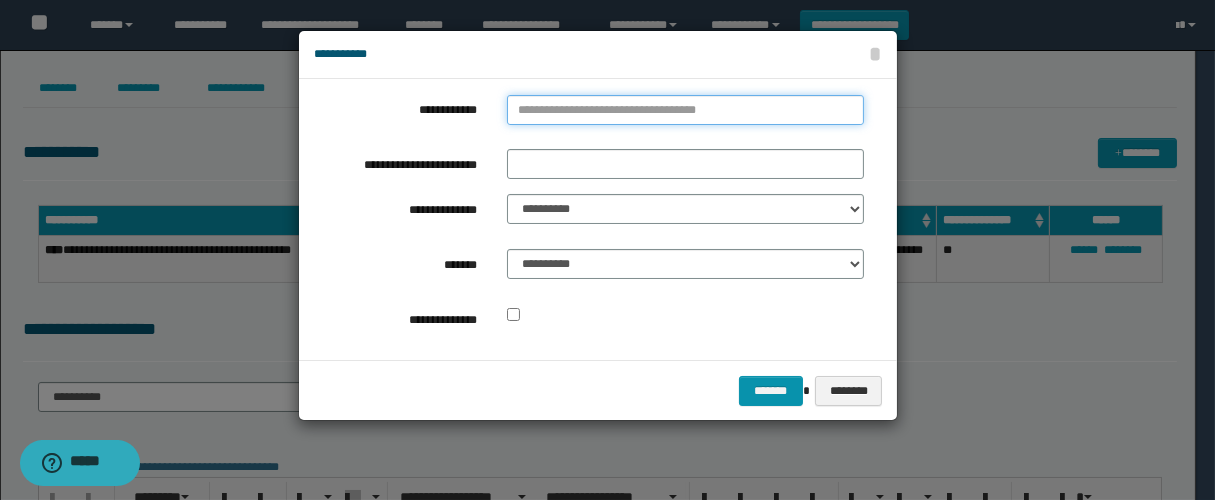 type on "**********" 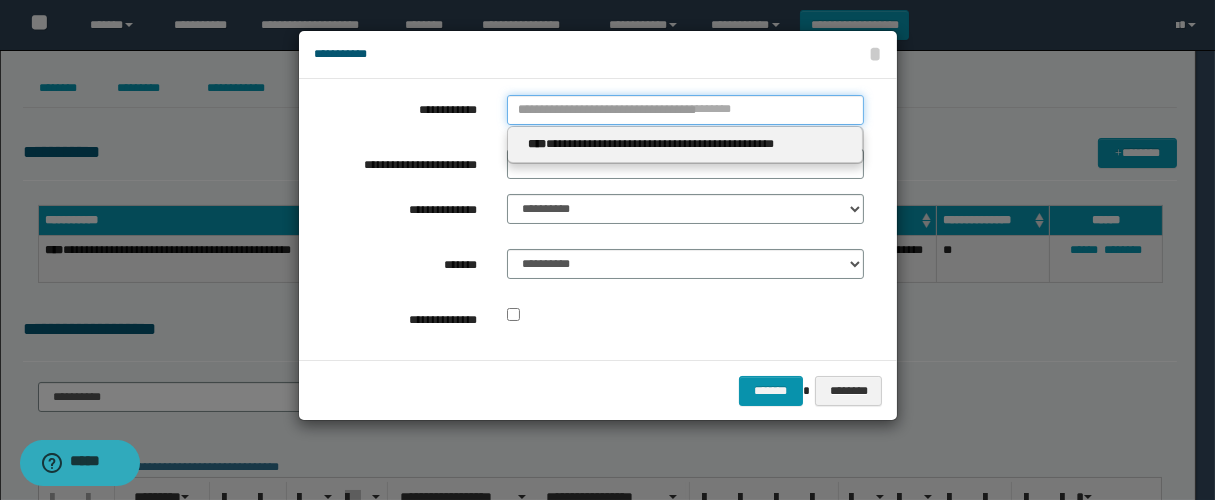 click on "**********" at bounding box center [685, 110] 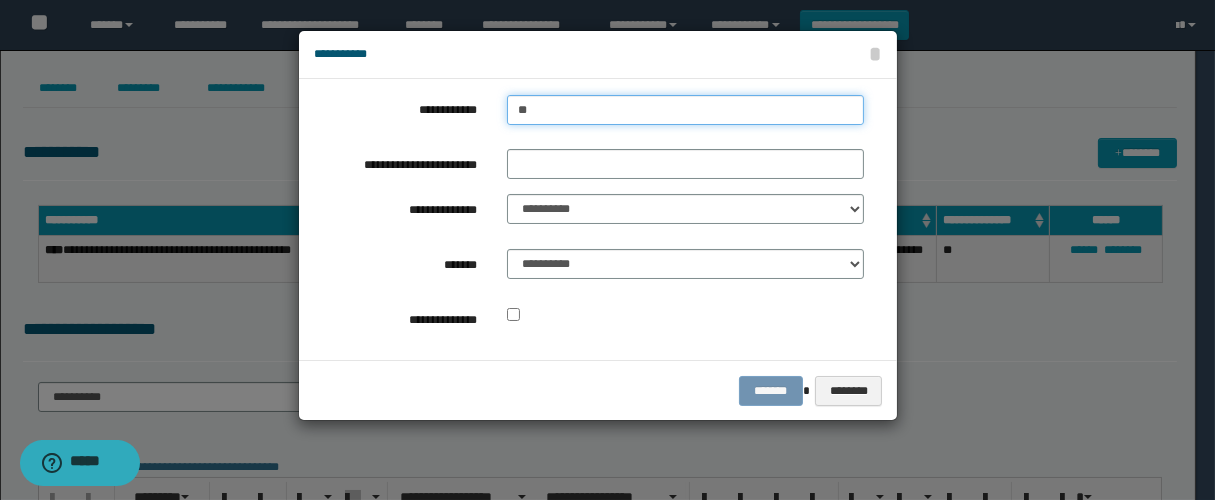 type on "***" 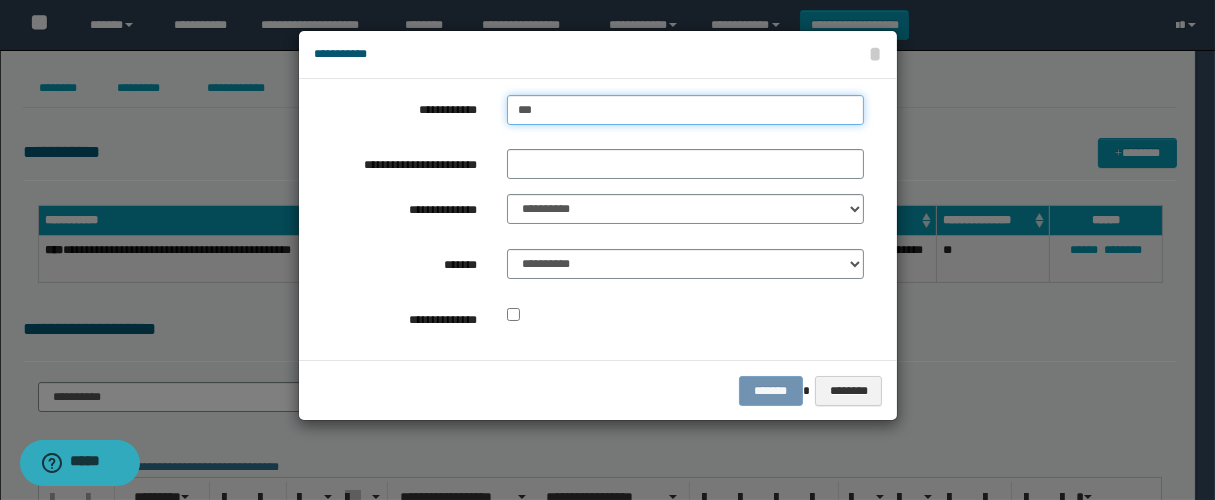 type on "***" 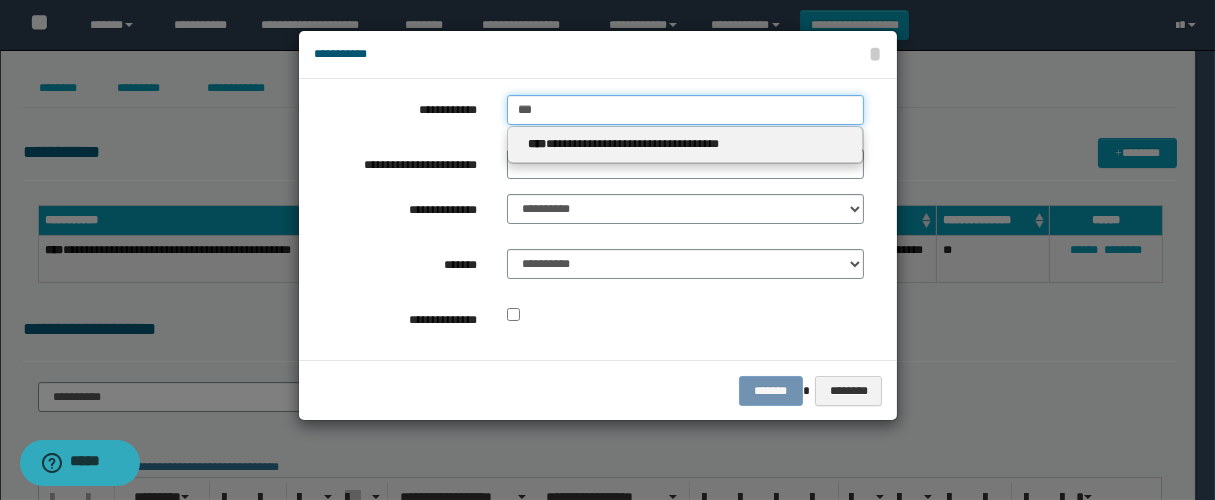 type 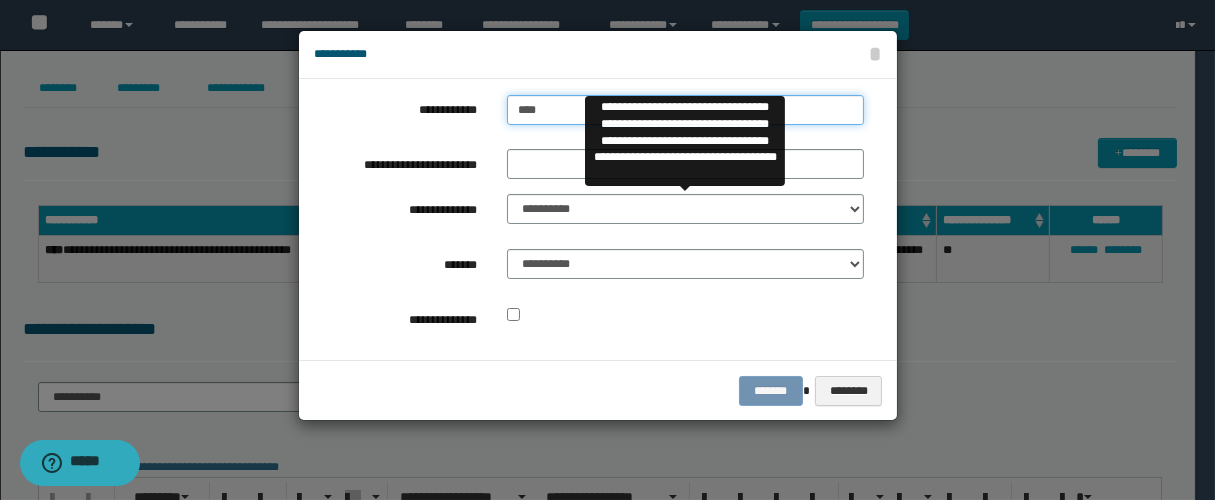 type on "****" 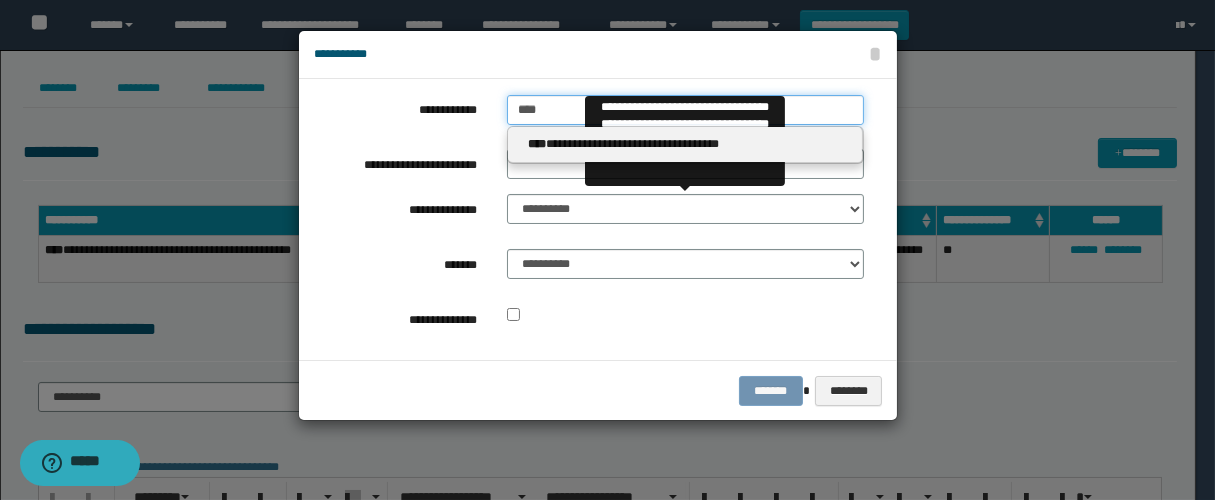 type on "****" 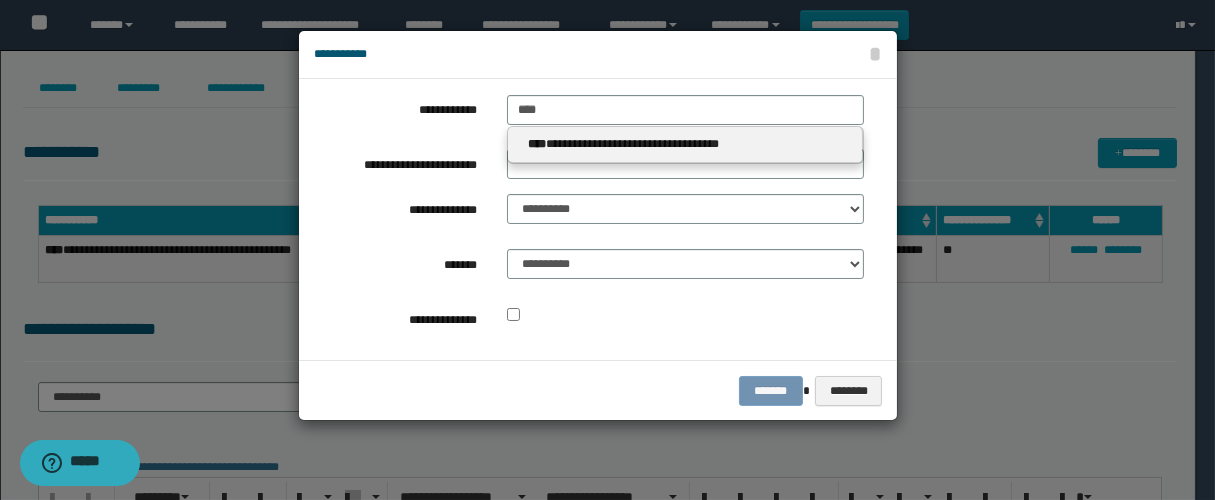 click on "**********" at bounding box center [685, 145] 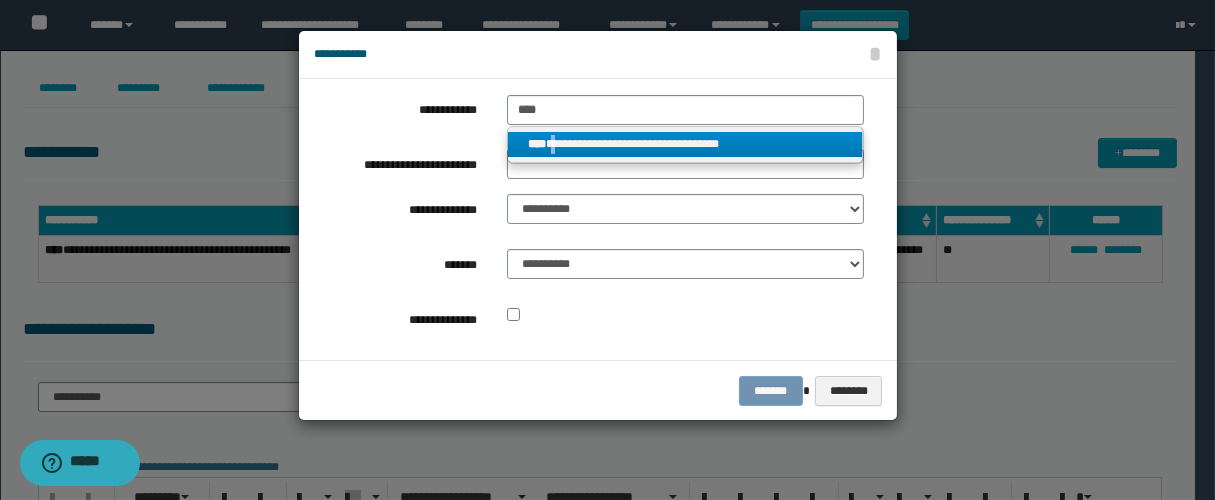 click on "**********" at bounding box center [685, 145] 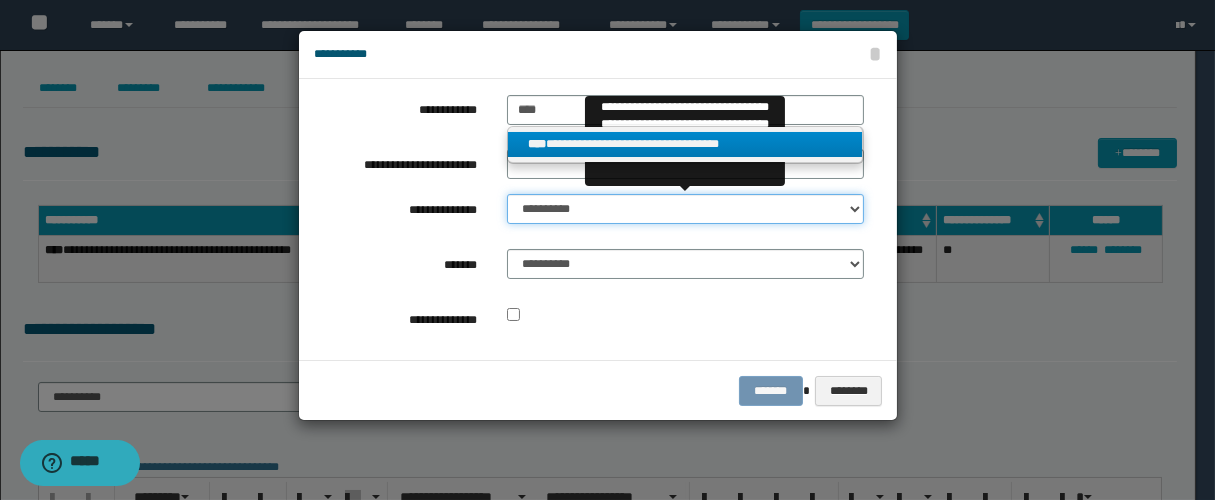 click on "**********" at bounding box center [685, 209] 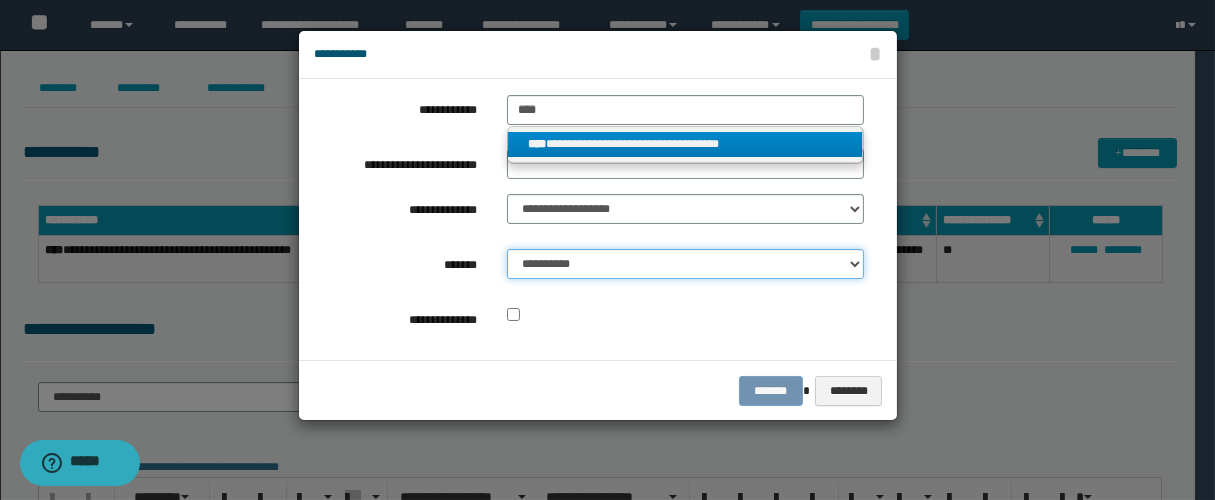 click on "**********" at bounding box center (685, 264) 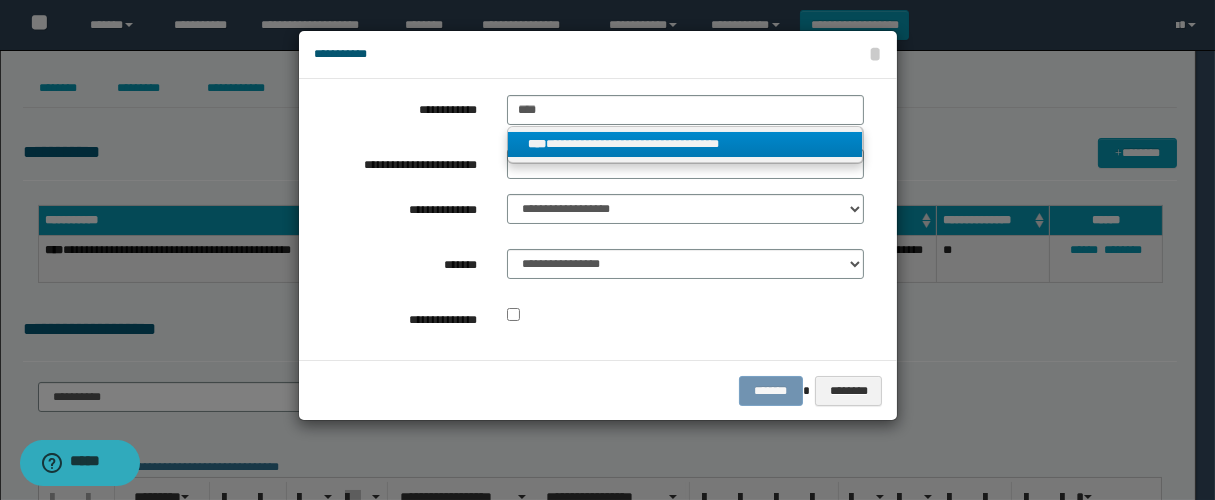 click on "*******
********" at bounding box center [598, 390] 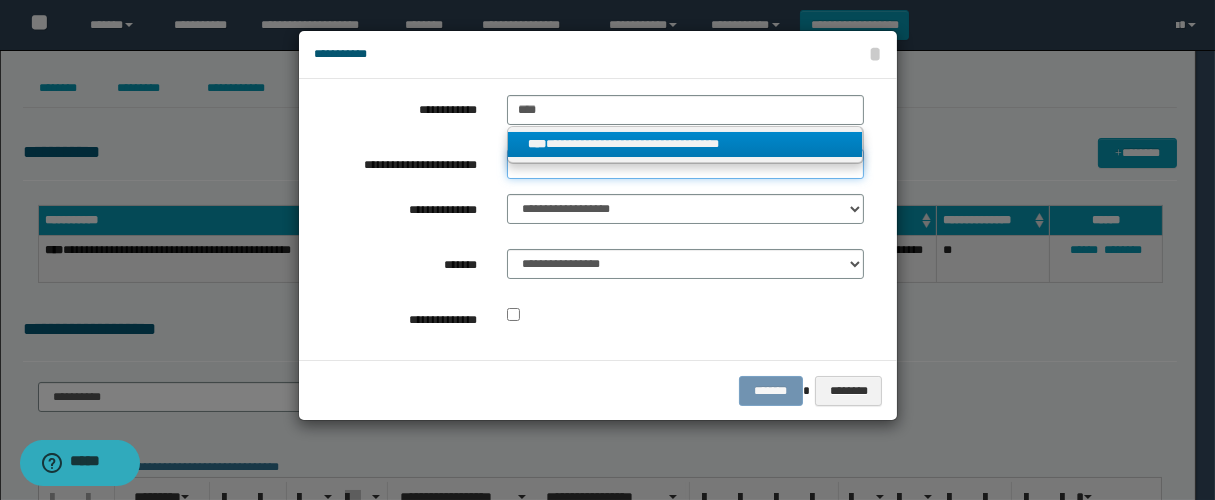 click on "**********" at bounding box center [685, 164] 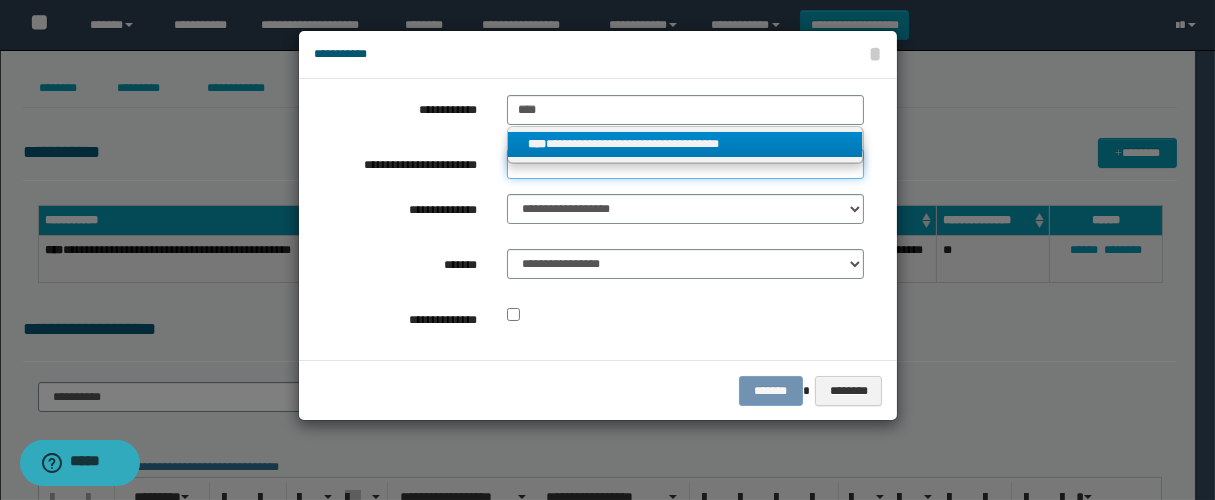 type on "**********" 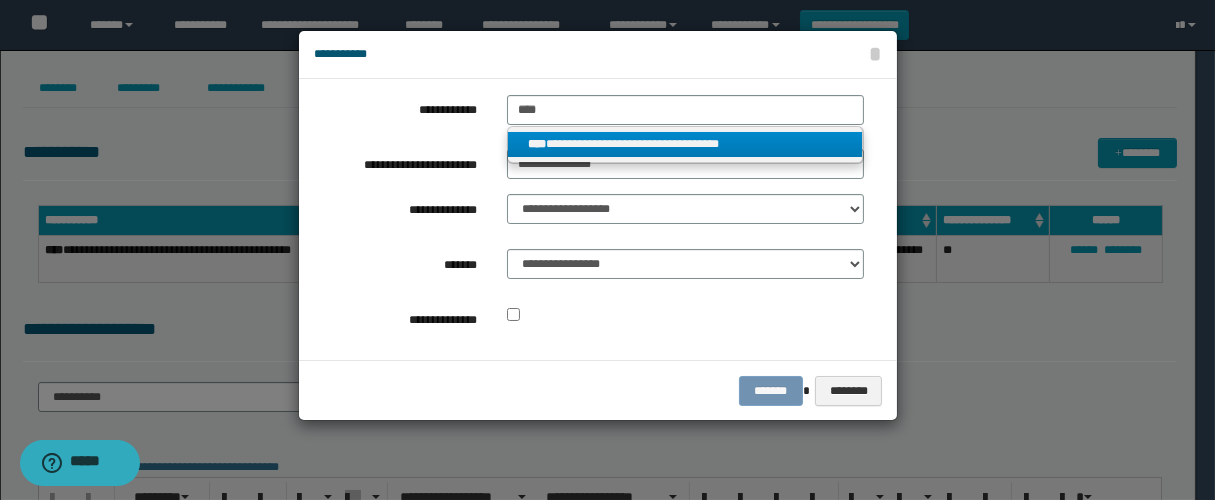 click on "*******
********" at bounding box center (598, 390) 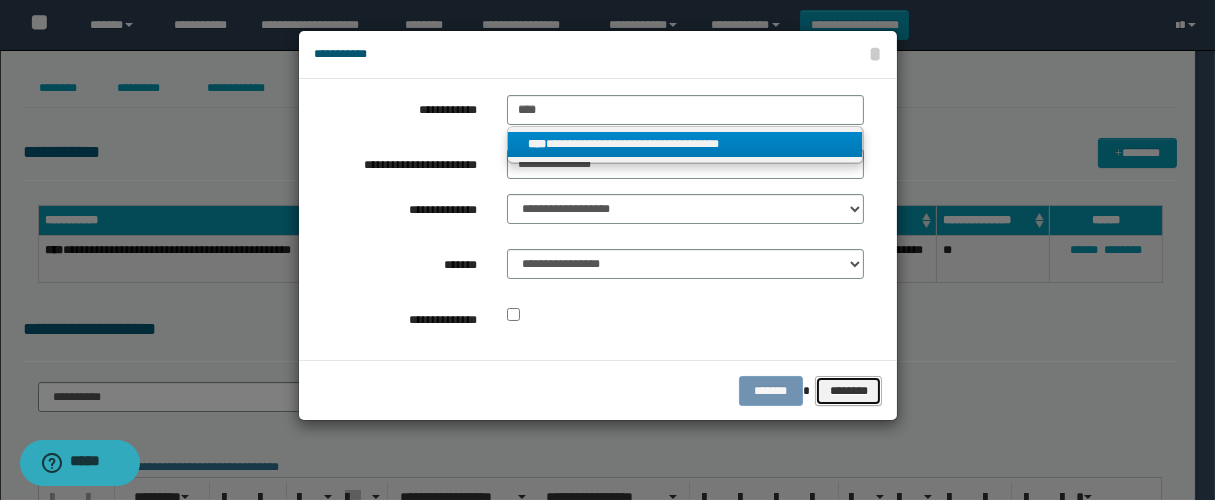 click on "********" at bounding box center (848, 391) 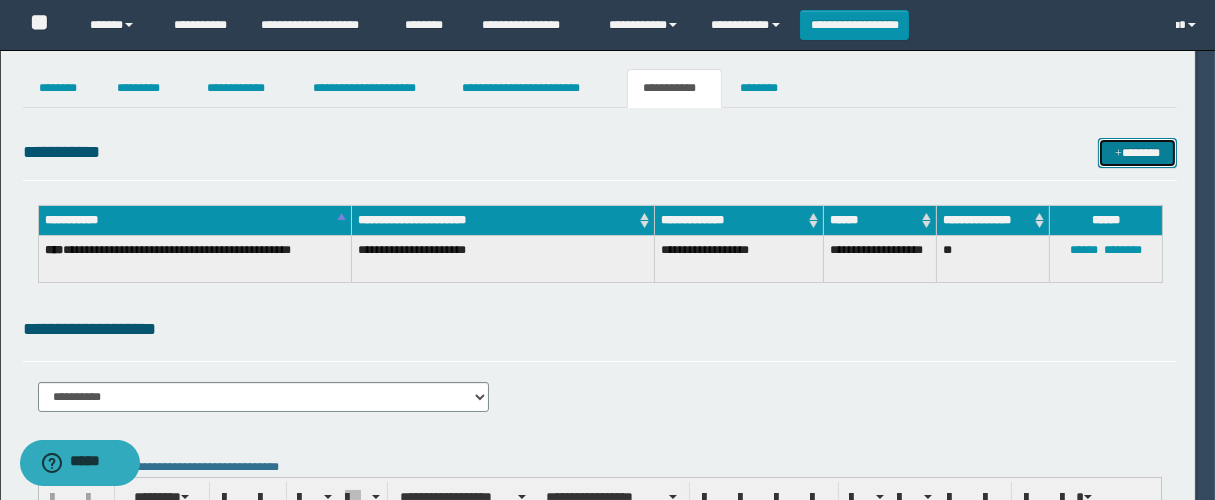 type 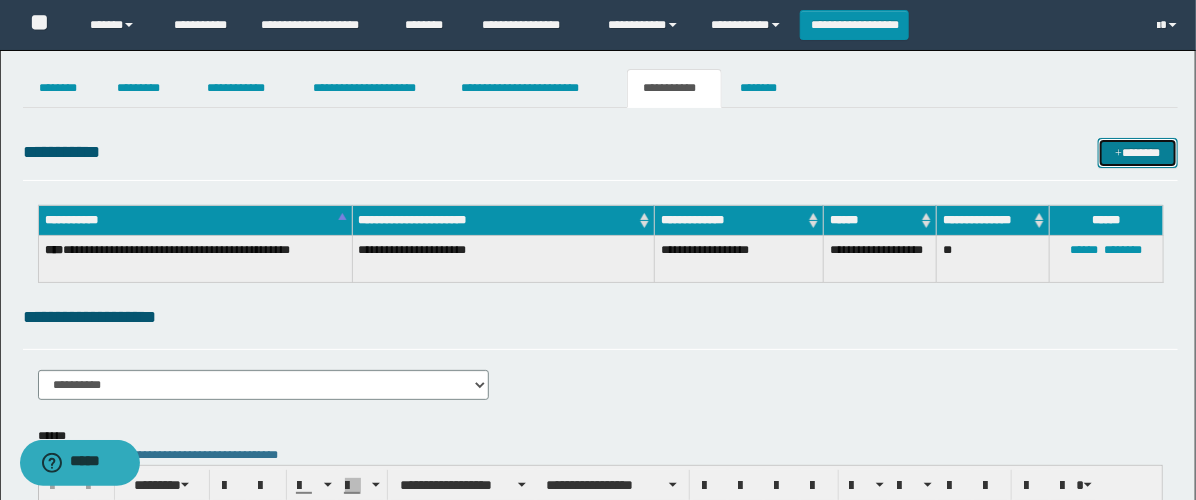 click at bounding box center (1119, 154) 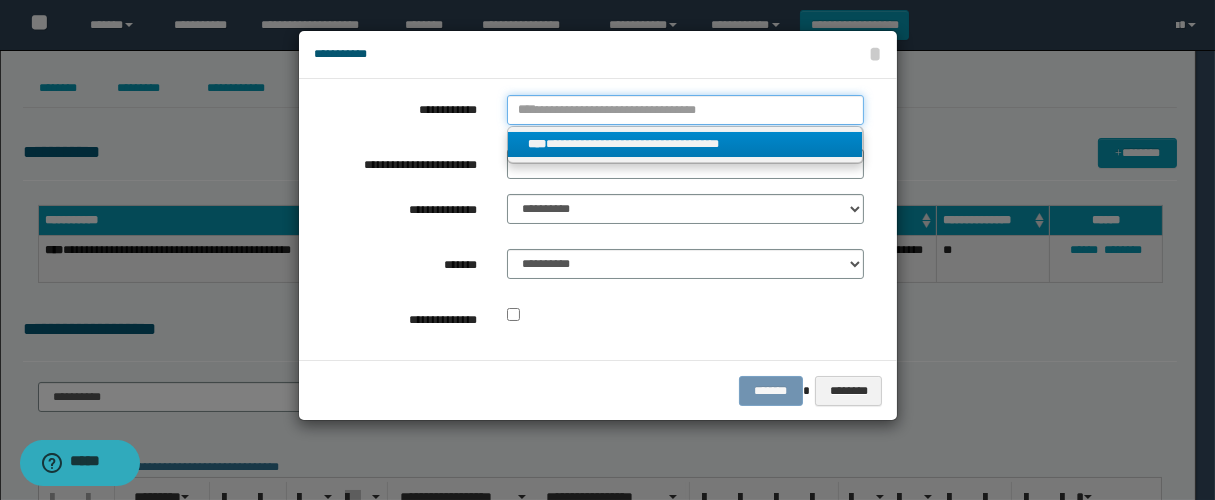 click on "**********" at bounding box center [685, 110] 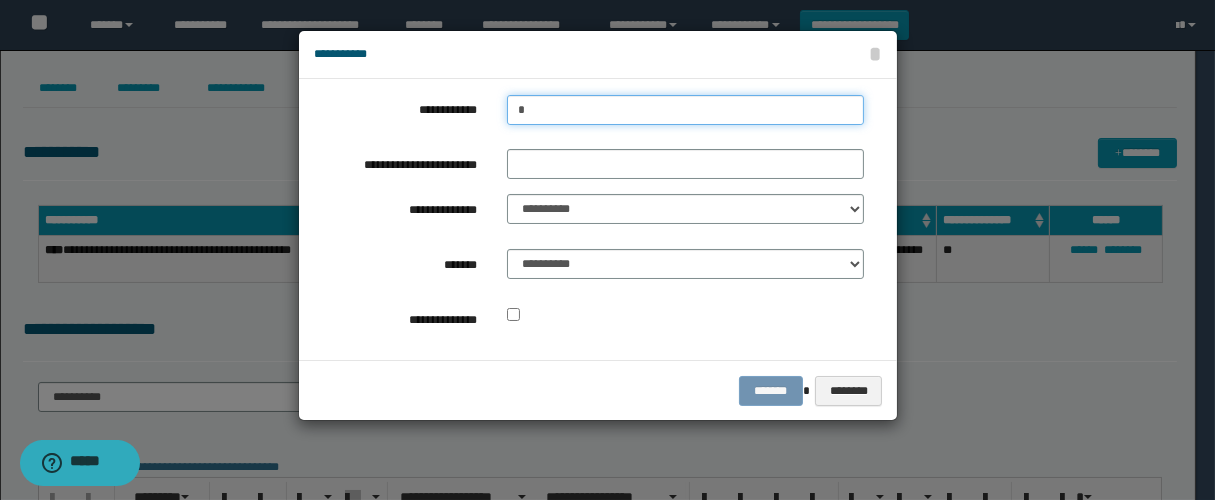 type on "**" 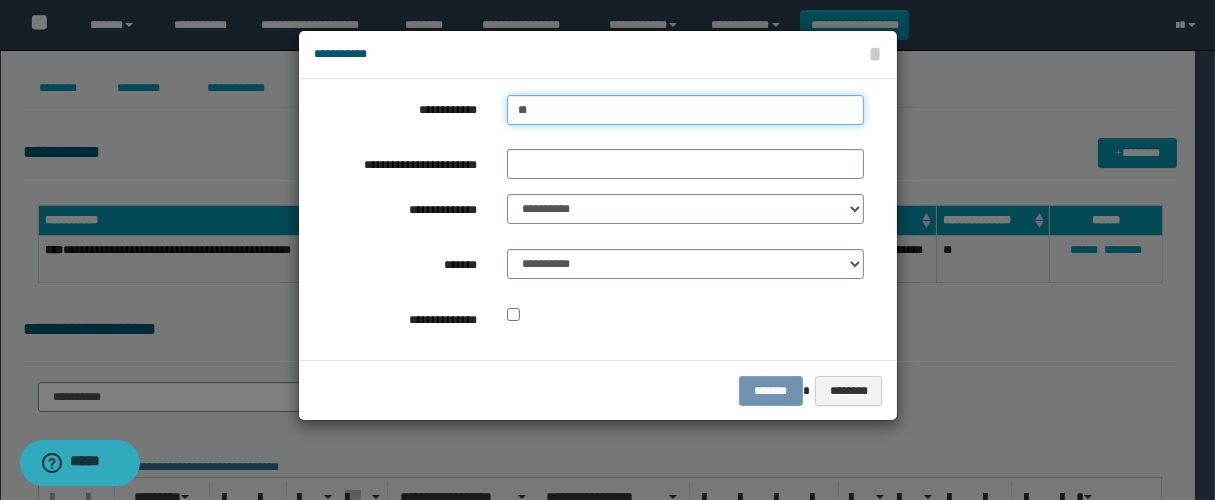 type on "**" 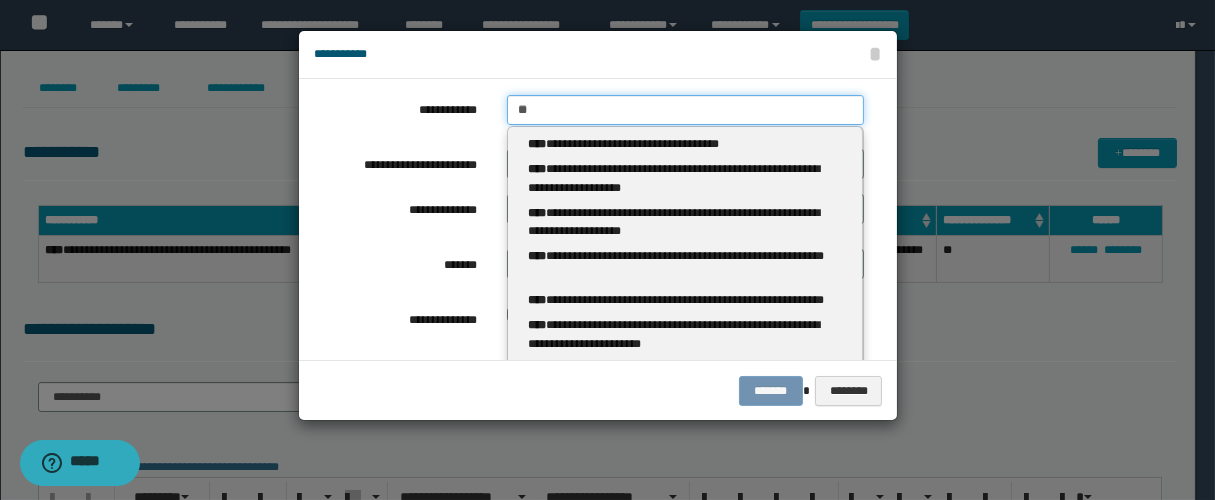 type 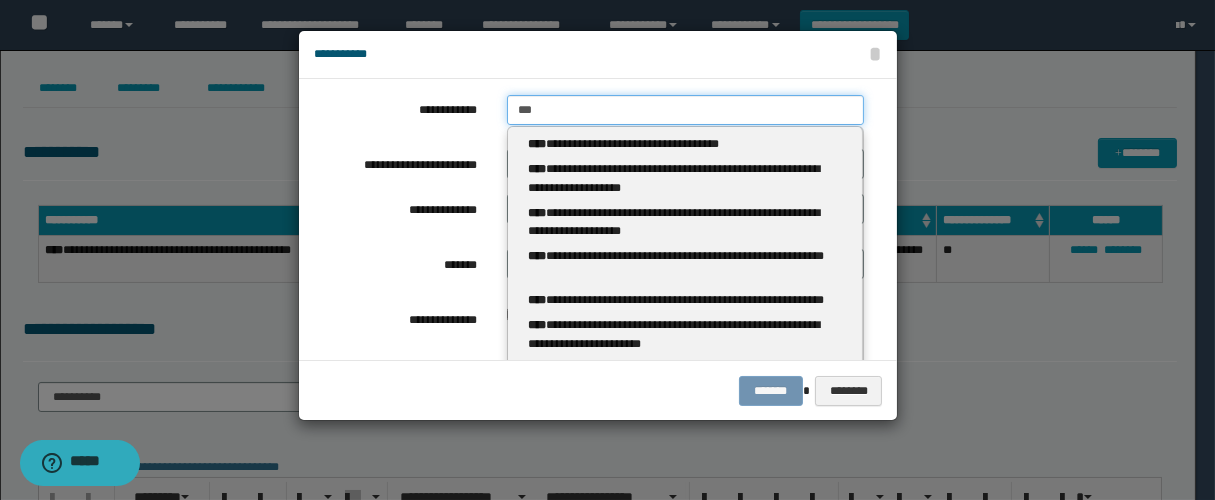 type on "***" 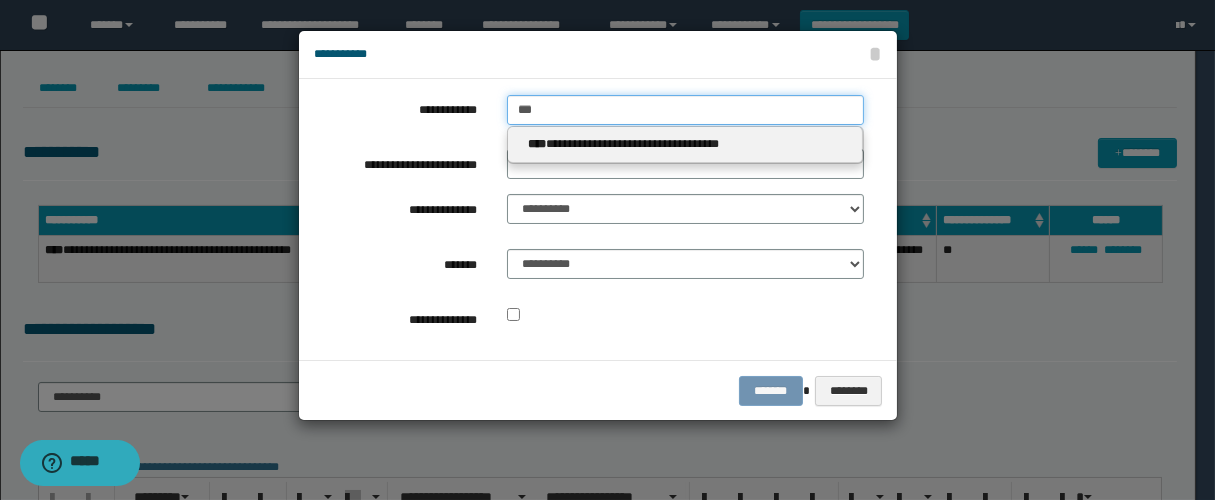 type 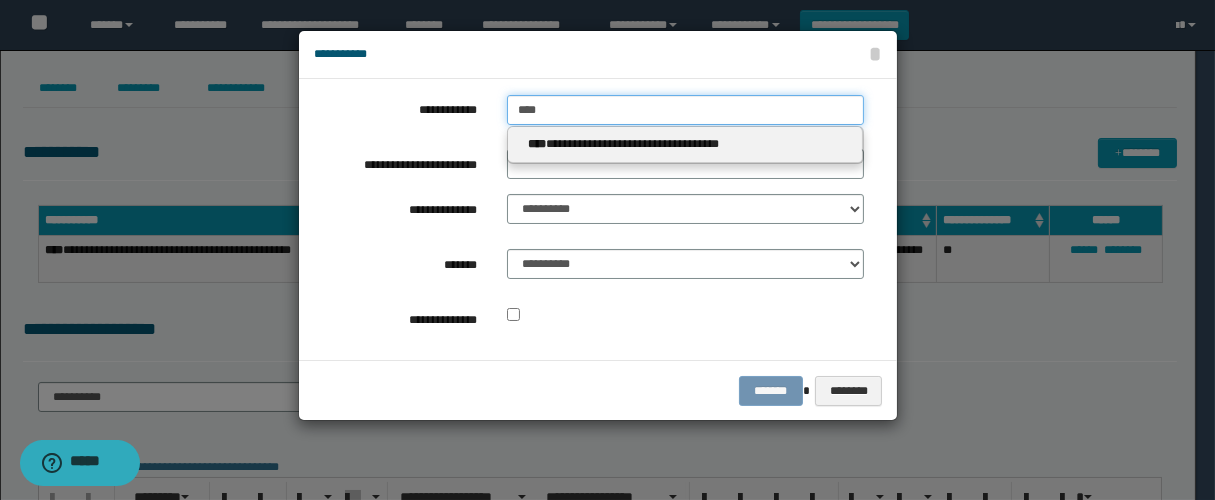 type on "****" 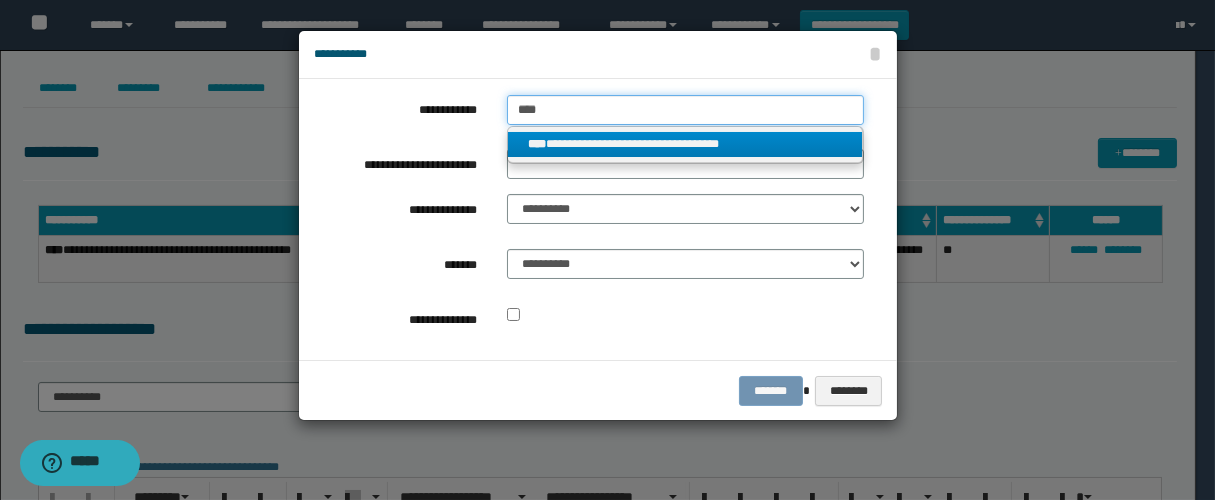 type on "****" 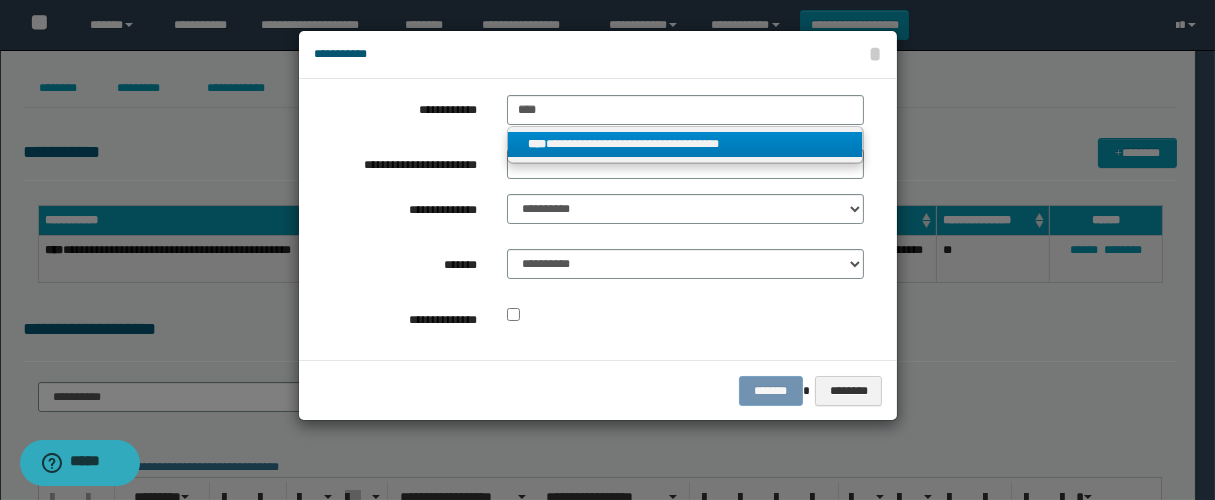 click on "**********" at bounding box center [685, 144] 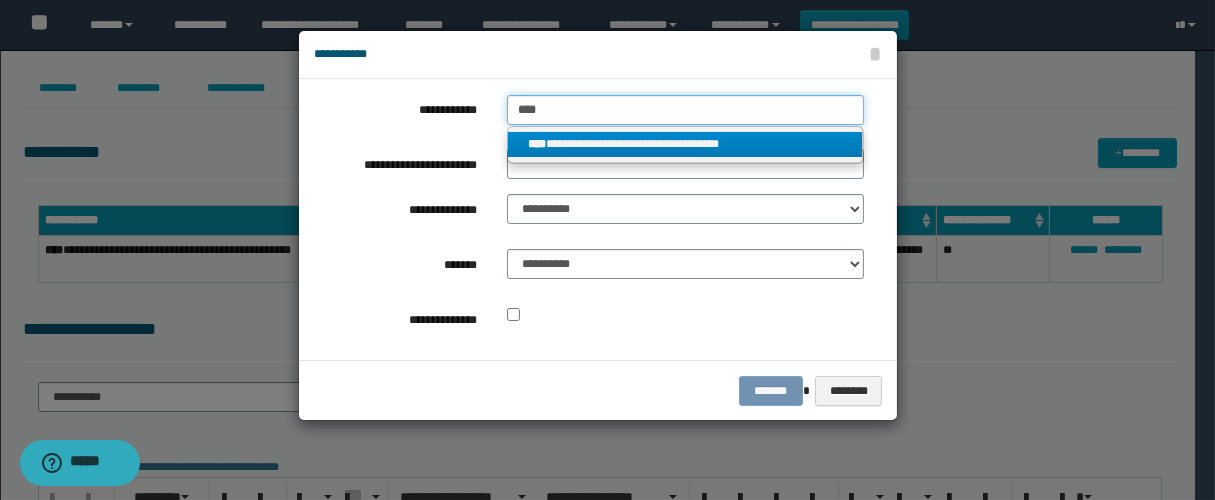 type 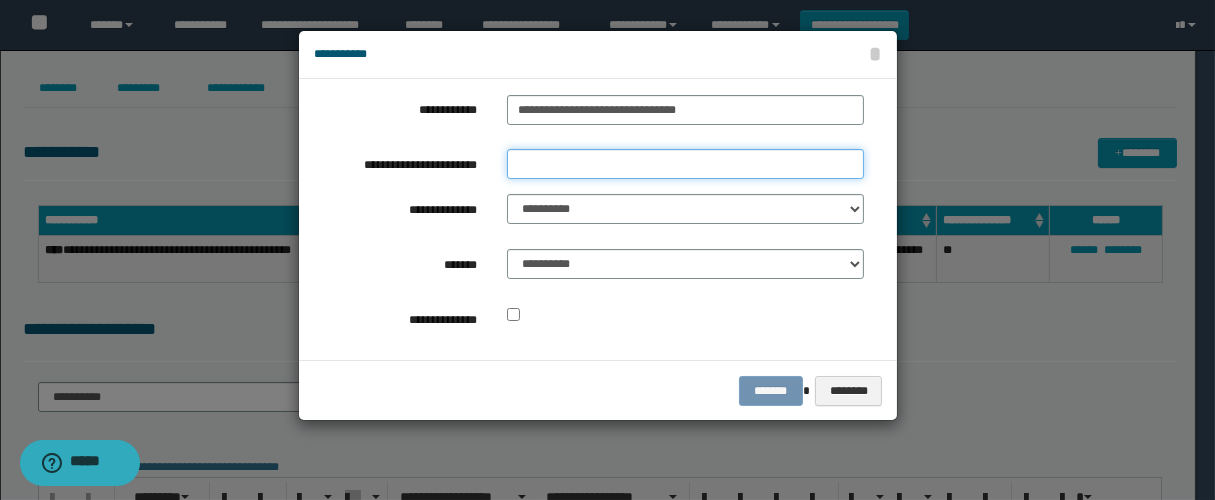 click on "**********" at bounding box center [685, 164] 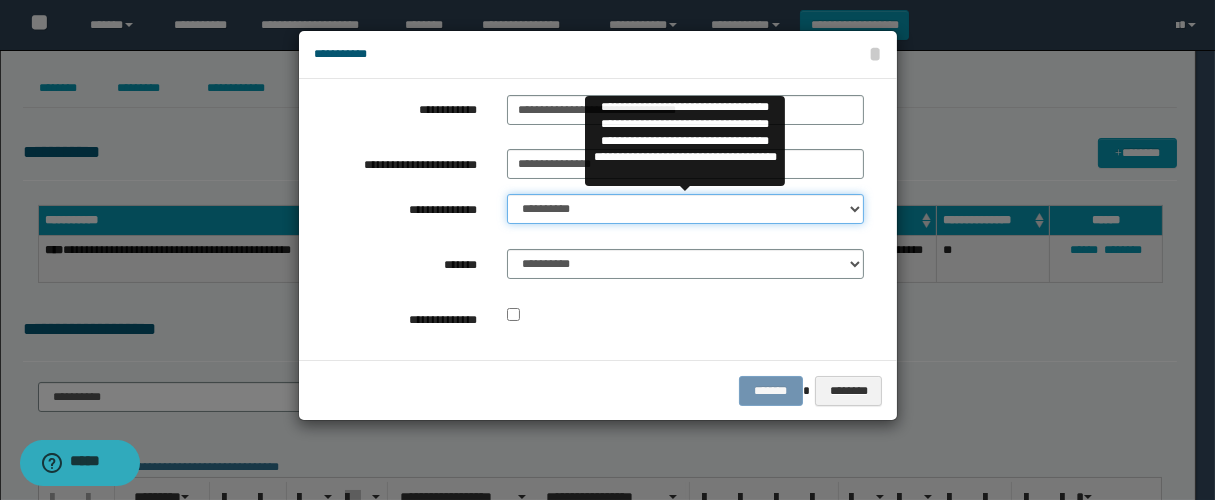 click on "**********" at bounding box center [685, 209] 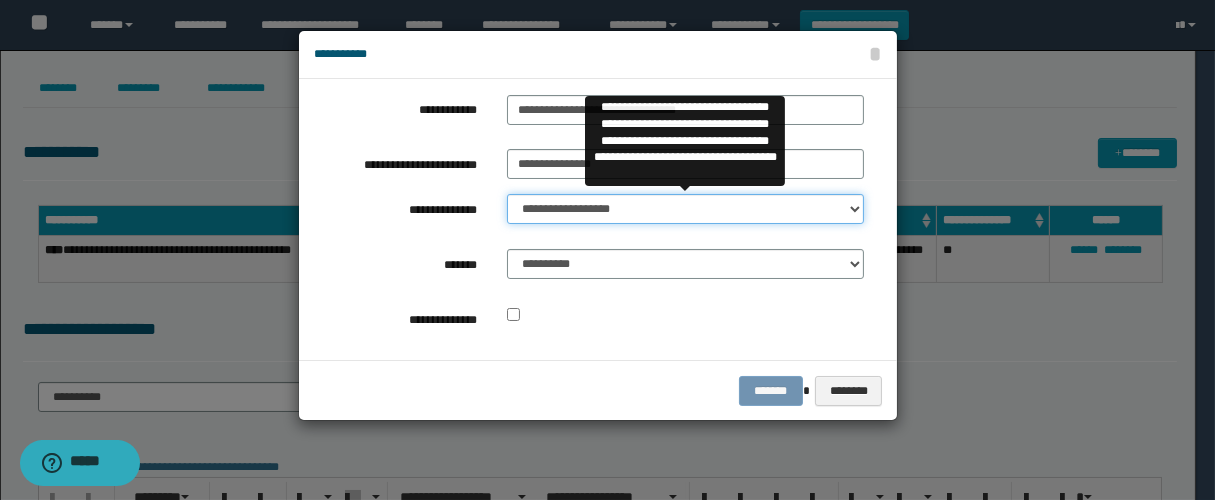 click on "**********" at bounding box center (685, 209) 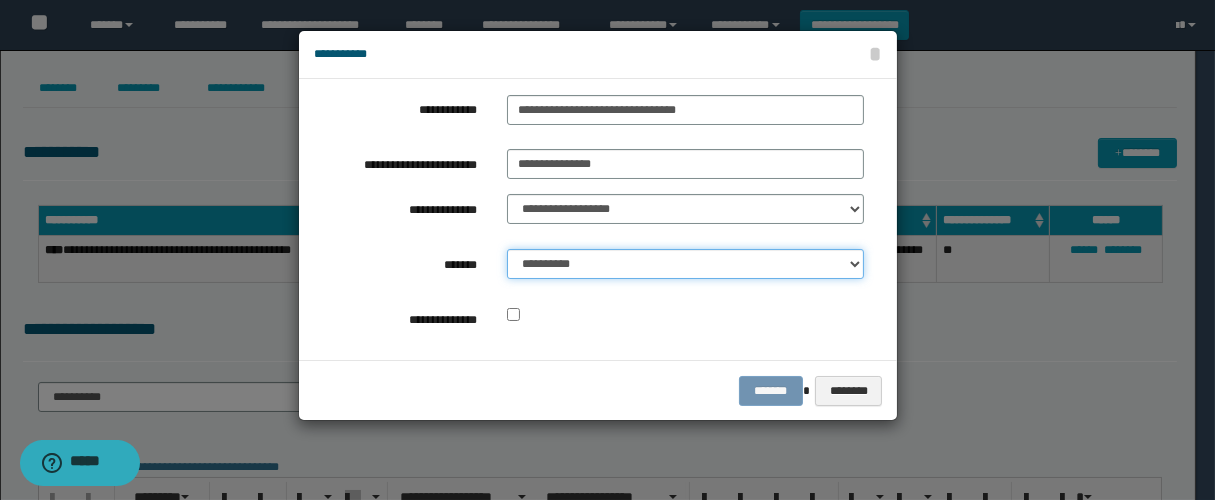 click on "**********" at bounding box center [685, 264] 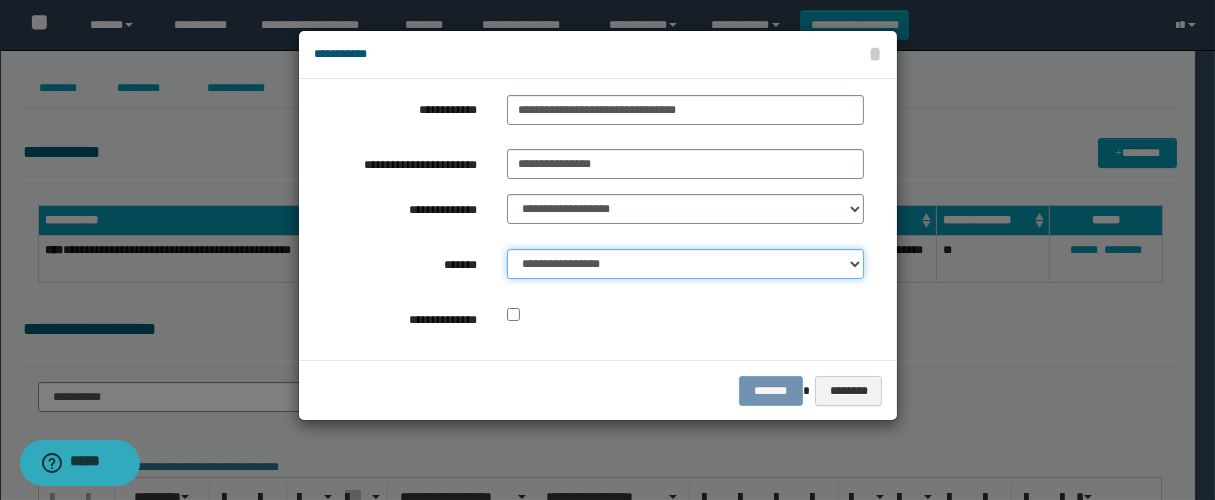 click on "**********" at bounding box center [685, 264] 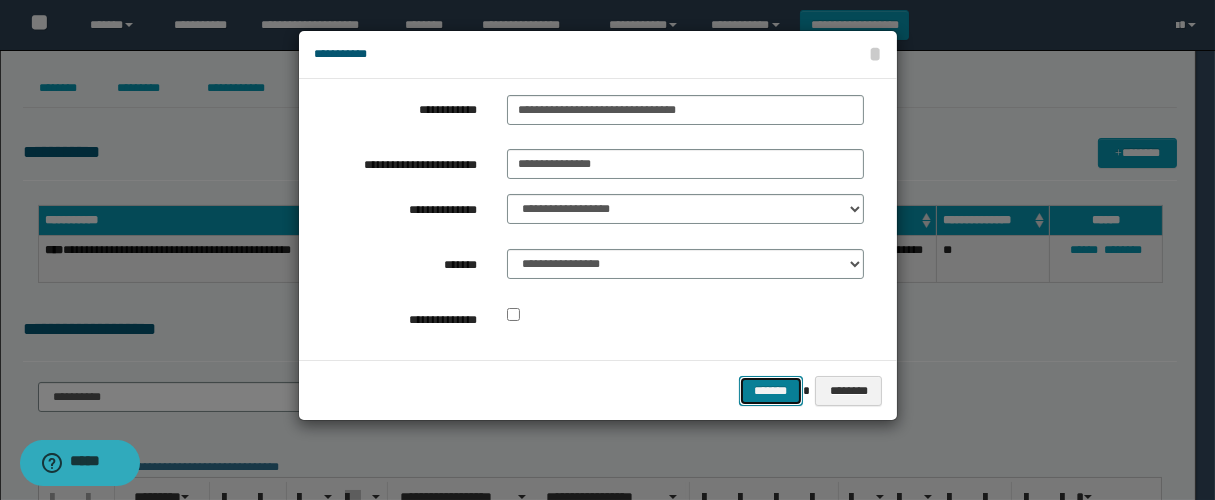 click on "*******" at bounding box center (771, 391) 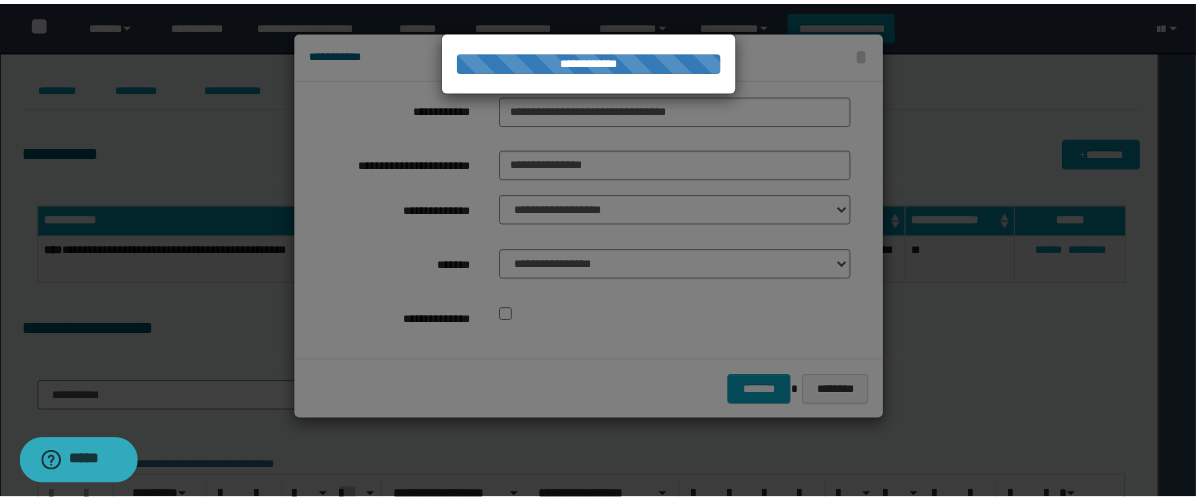 scroll, scrollTop: 0, scrollLeft: 0, axis: both 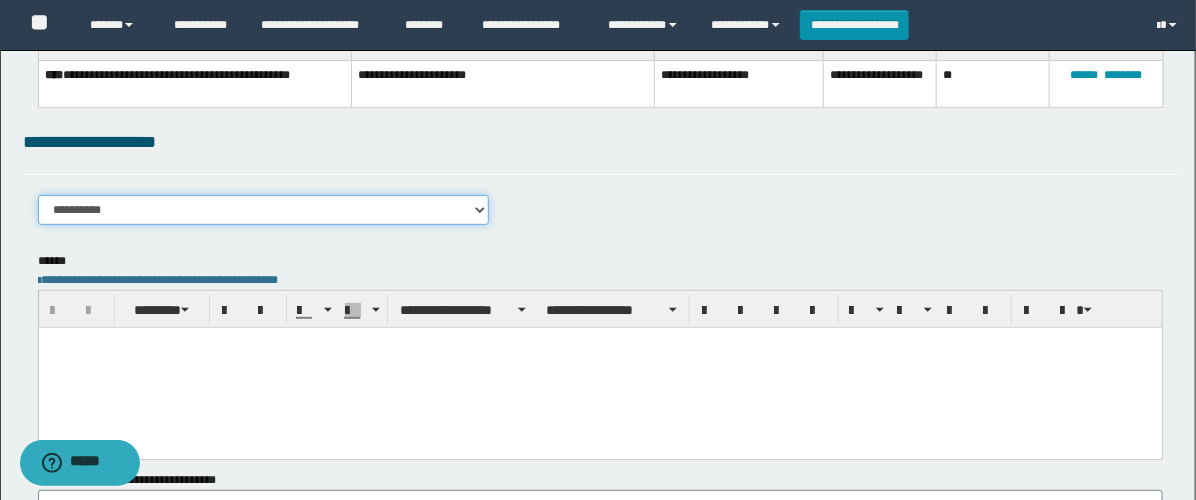 click on "**********" at bounding box center (263, 210) 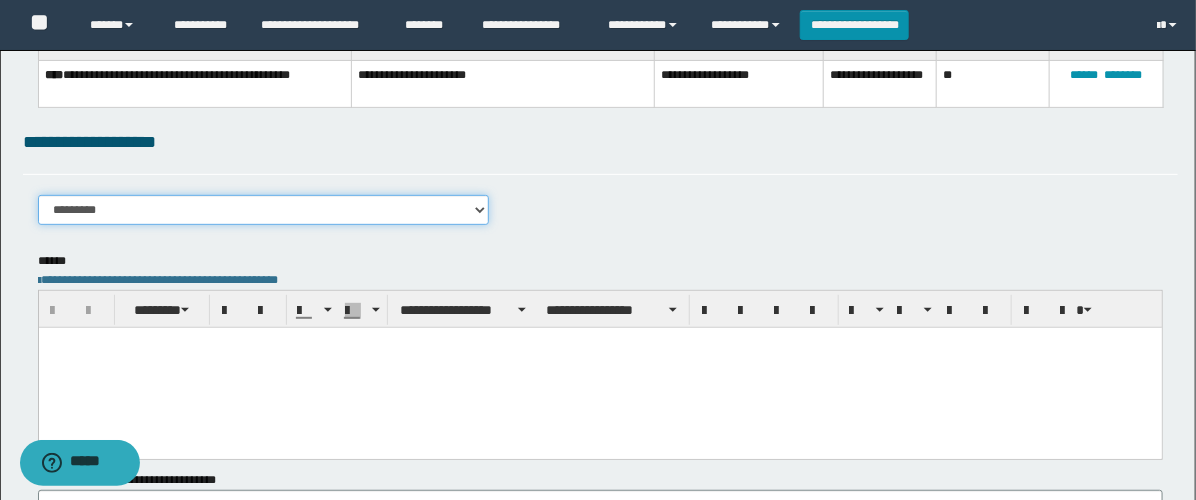 click on "**********" at bounding box center (263, 210) 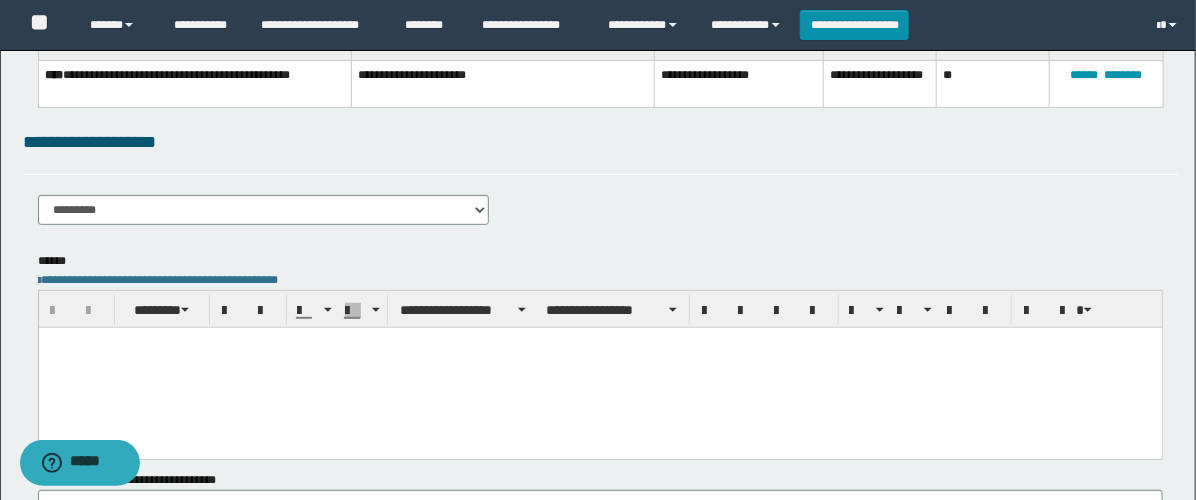 click at bounding box center (599, 367) 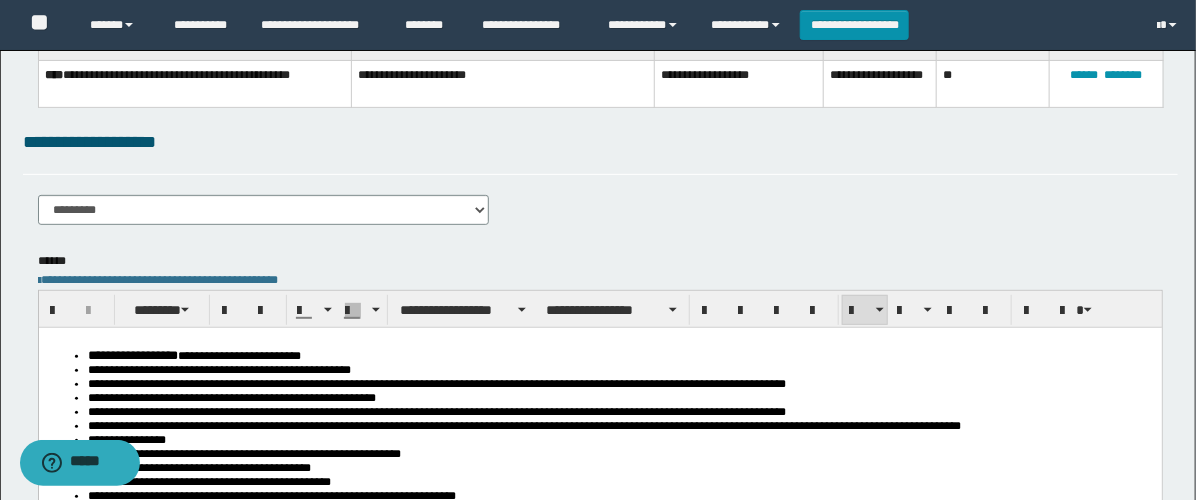 scroll, scrollTop: 333, scrollLeft: 0, axis: vertical 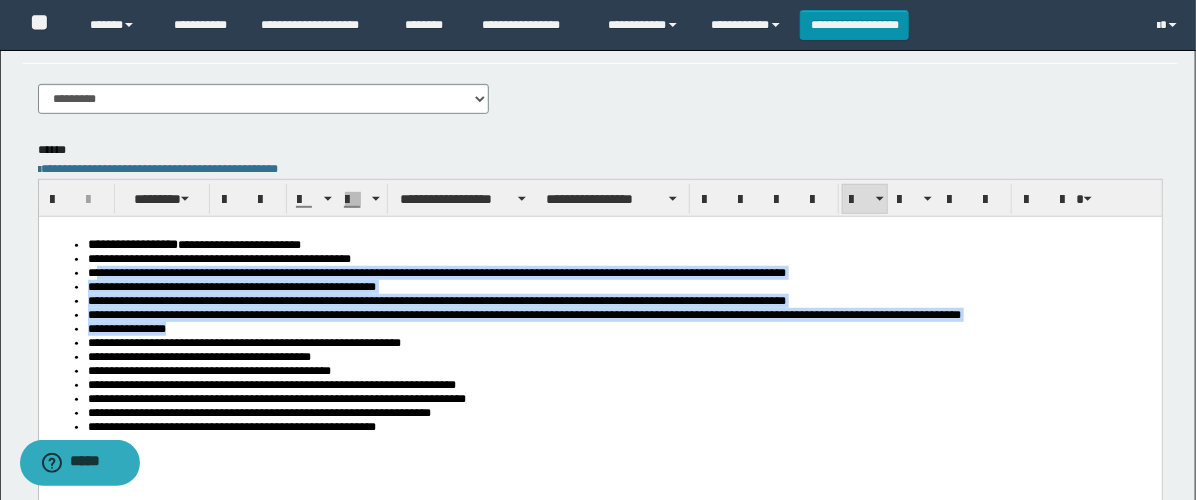 drag, startPoint x: 1000, startPoint y: 334, endPoint x: 101, endPoint y: 281, distance: 900.5609 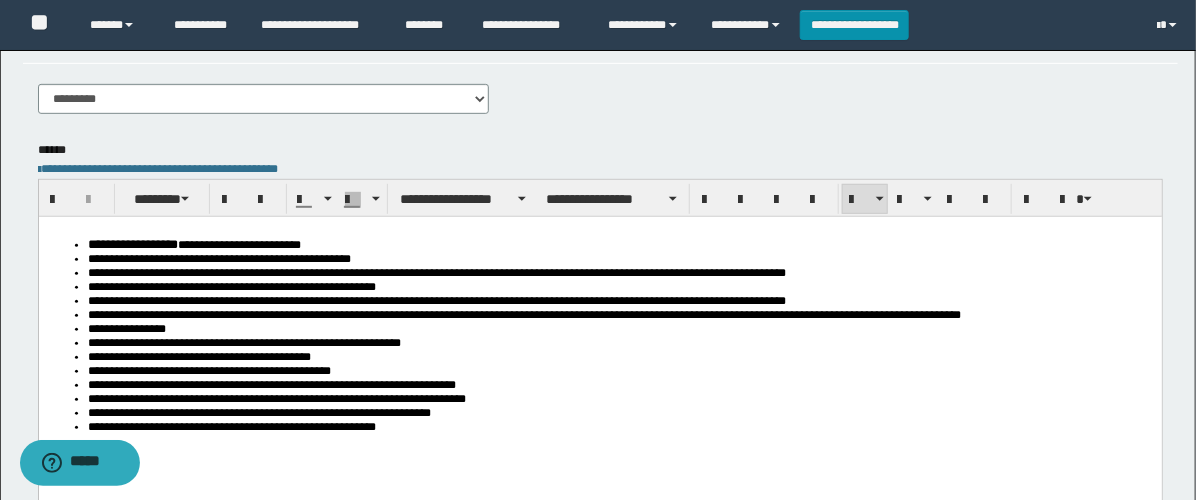 click on "**********" at bounding box center [619, 356] 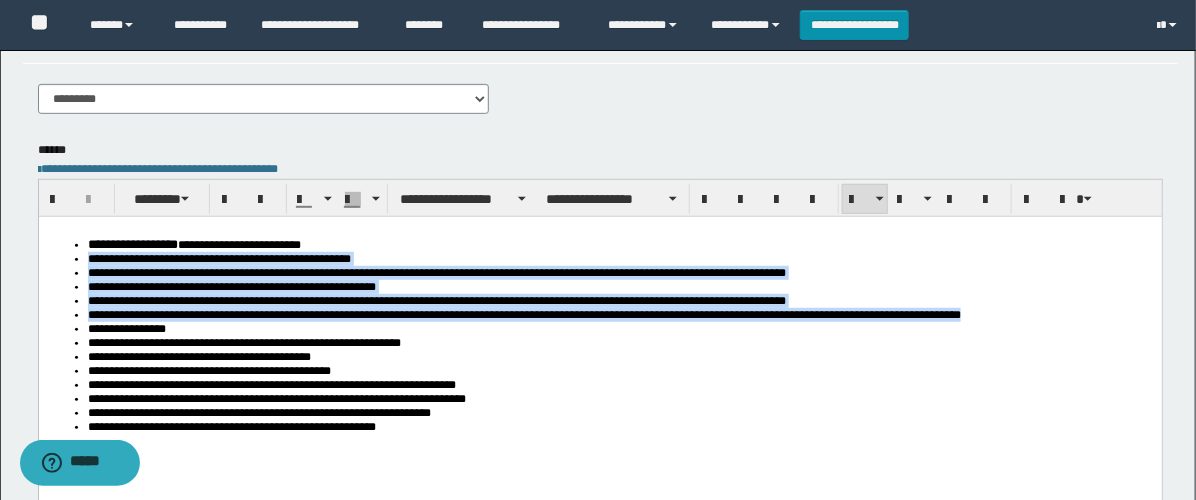 drag, startPoint x: 986, startPoint y: 328, endPoint x: 58, endPoint y: 265, distance: 930.136 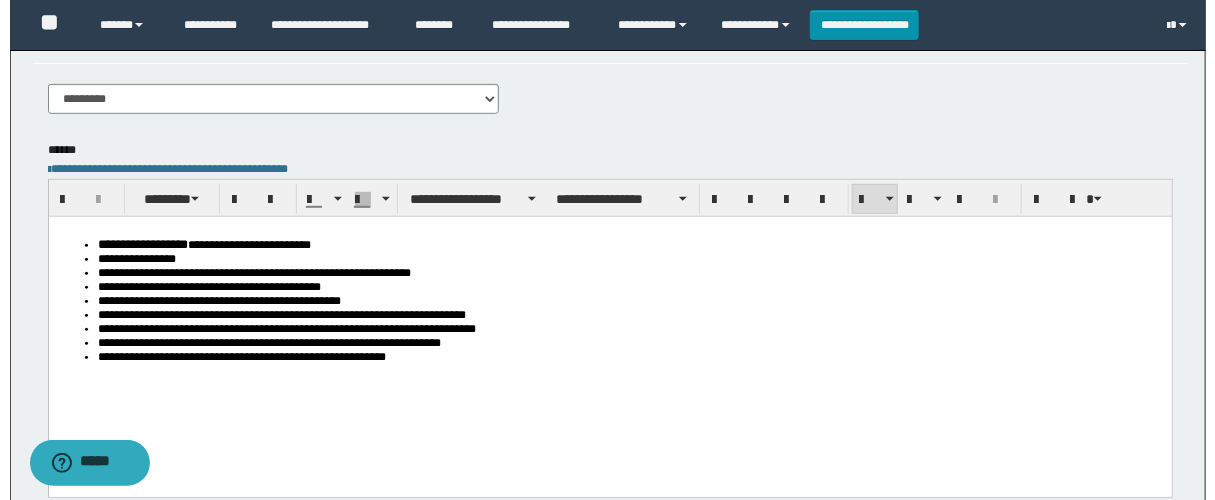 scroll, scrollTop: 0, scrollLeft: 0, axis: both 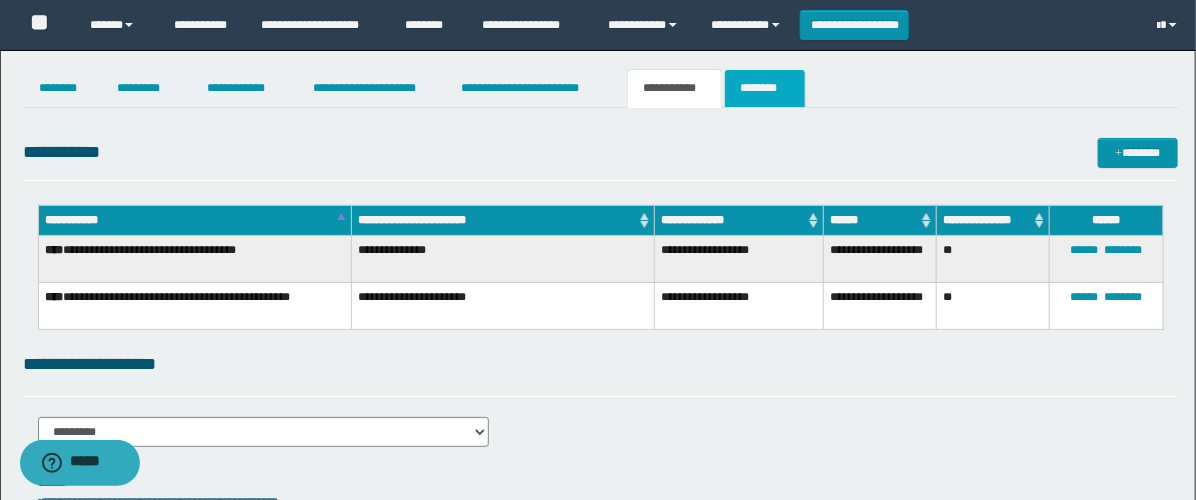 click on "********" at bounding box center (765, 88) 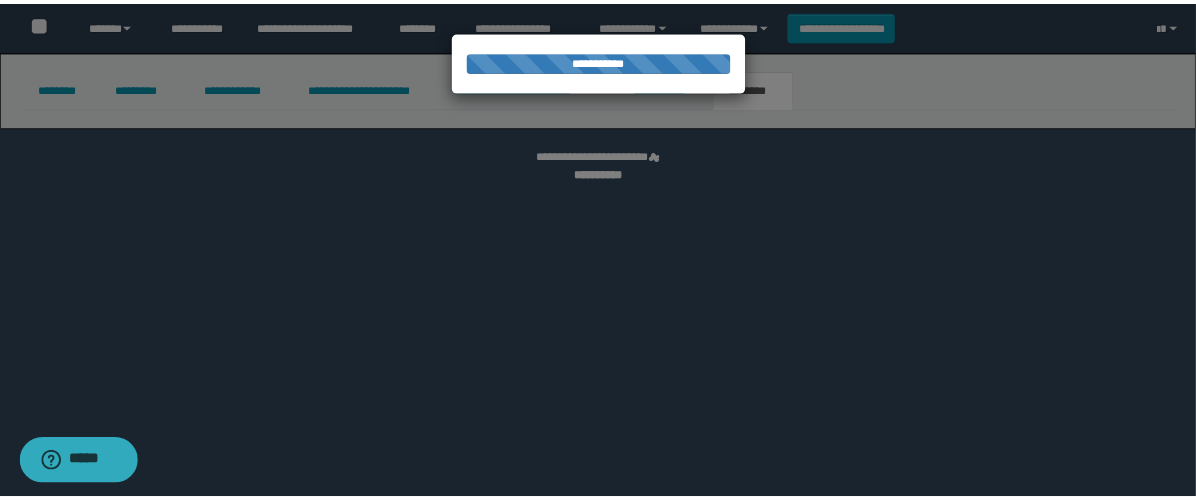 scroll, scrollTop: 0, scrollLeft: 0, axis: both 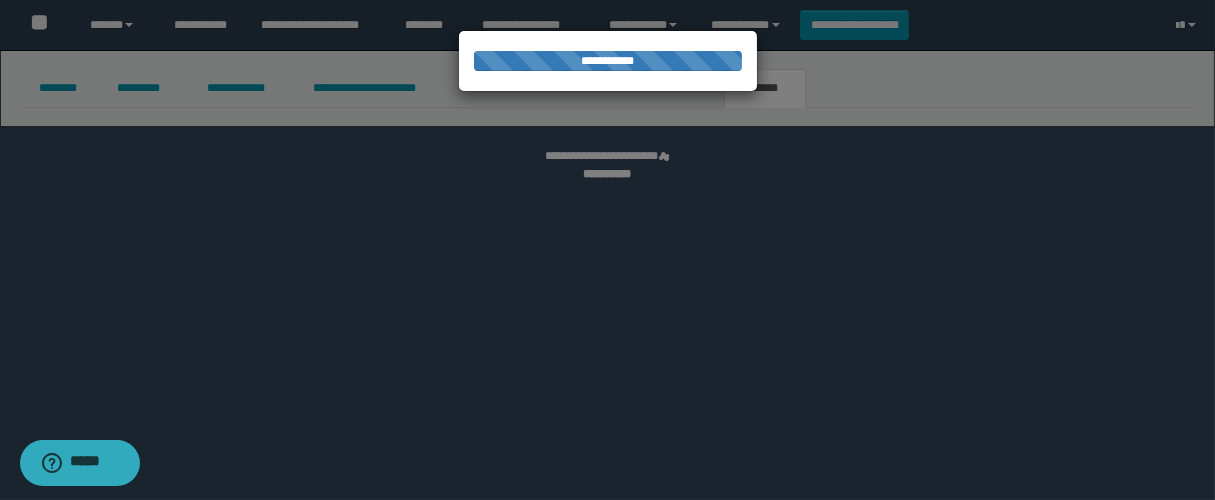 select 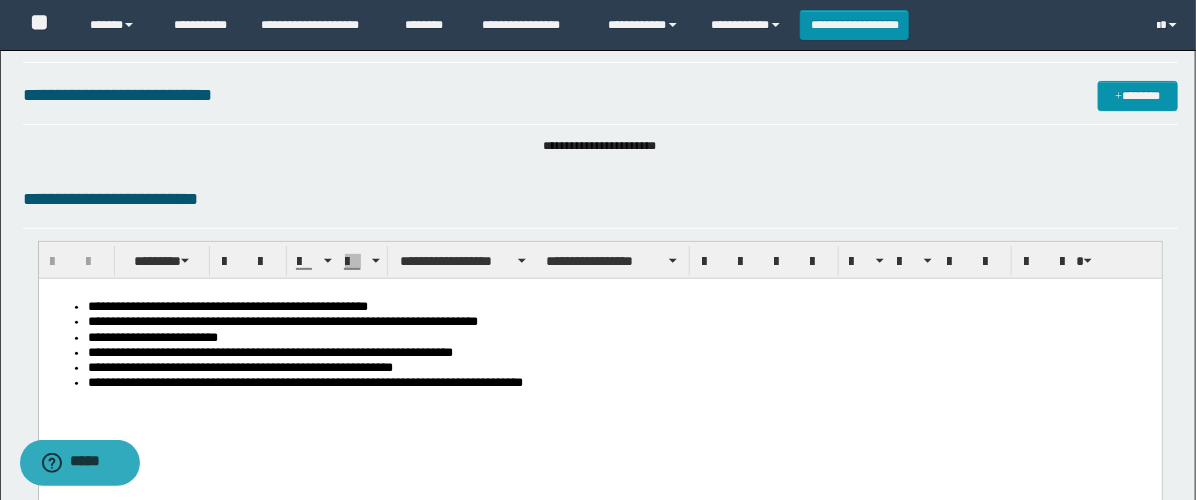 scroll, scrollTop: 222, scrollLeft: 0, axis: vertical 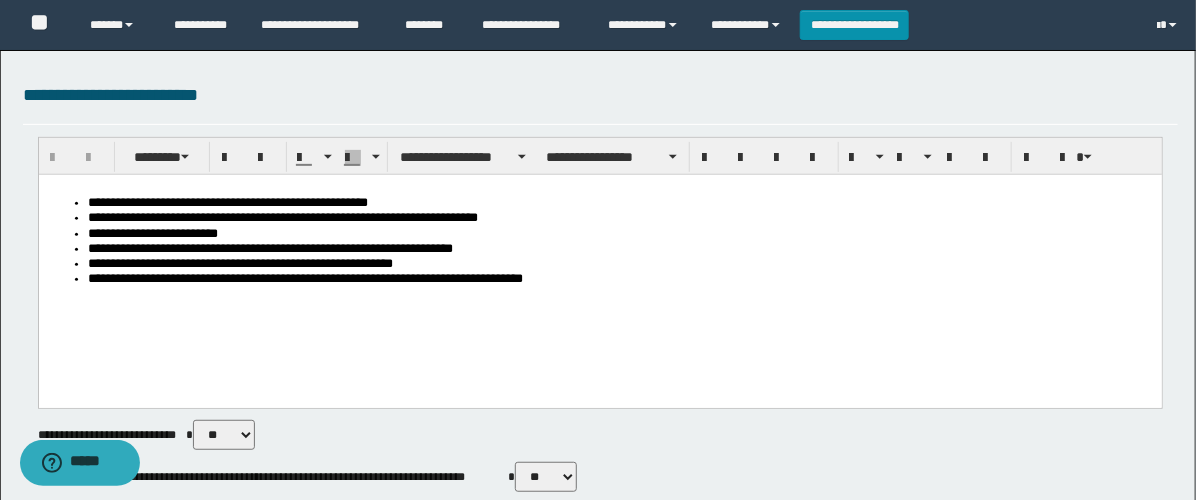 click on "**********" at bounding box center (620, 202) 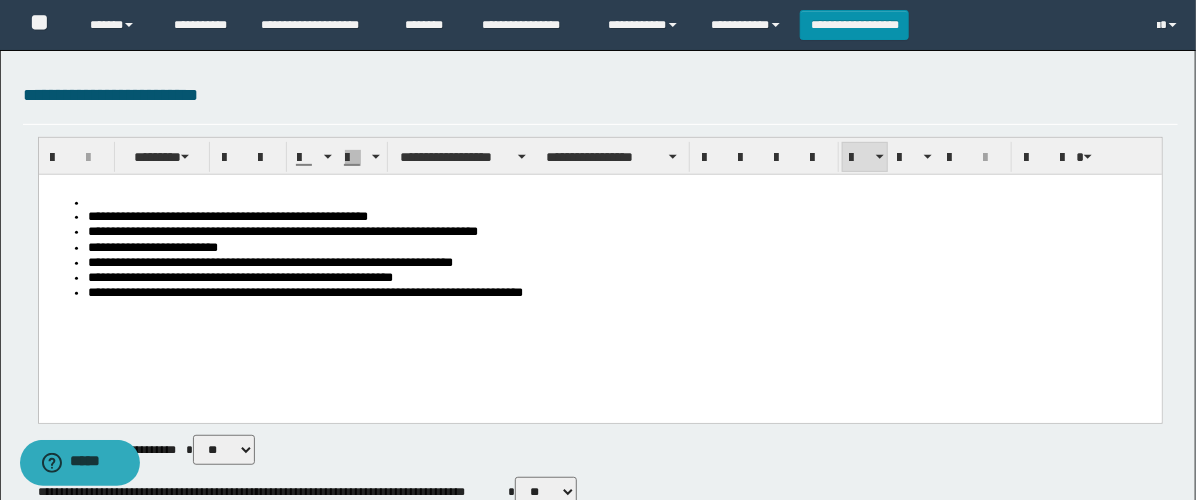 click at bounding box center (619, 202) 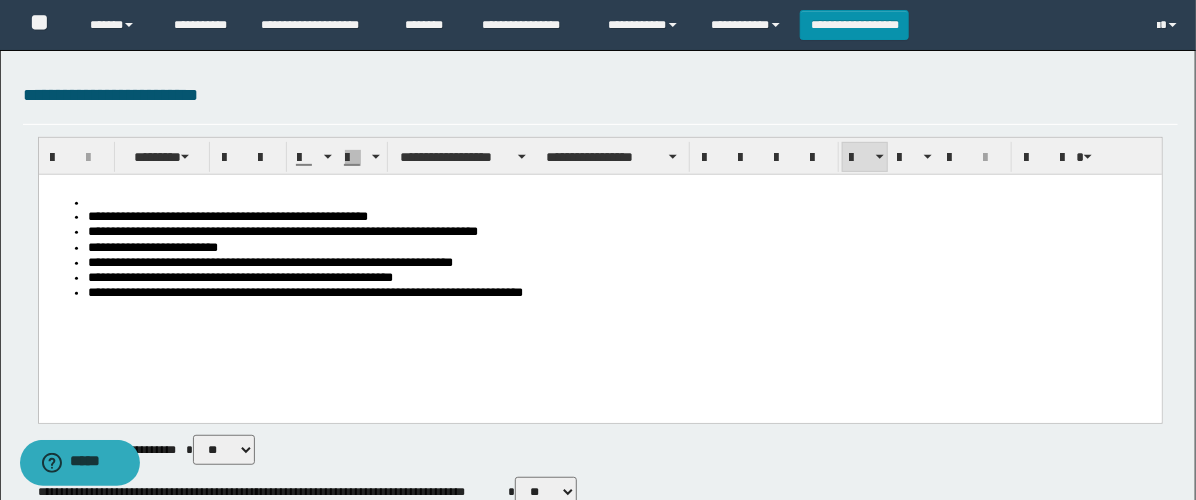 type 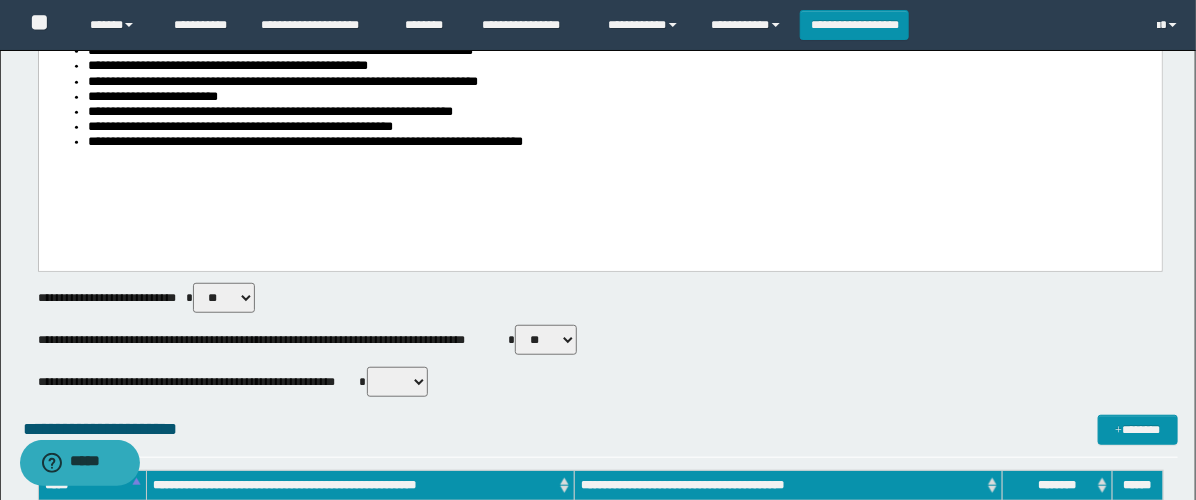 scroll, scrollTop: 555, scrollLeft: 0, axis: vertical 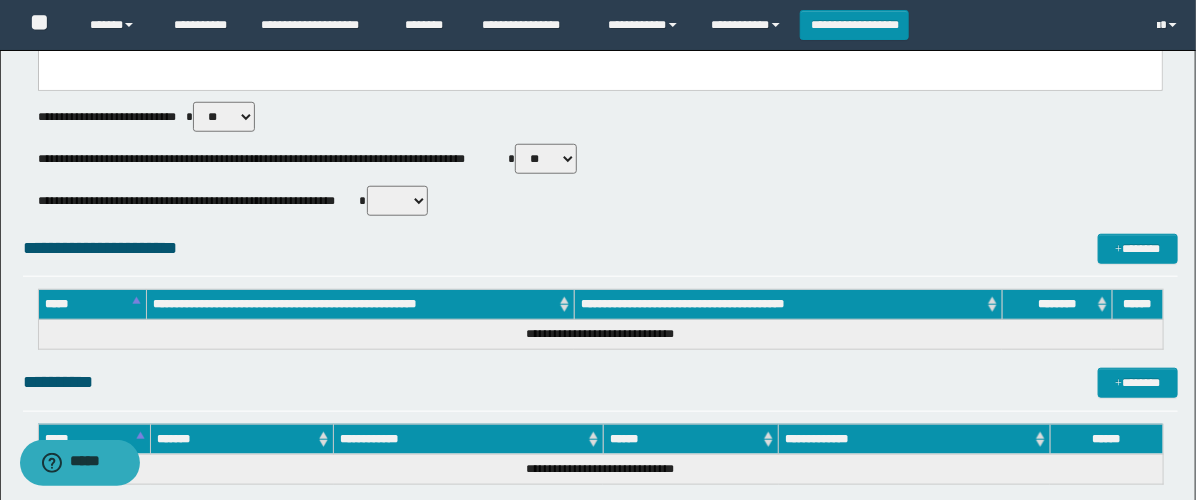 click on "**
**" at bounding box center (546, 159) 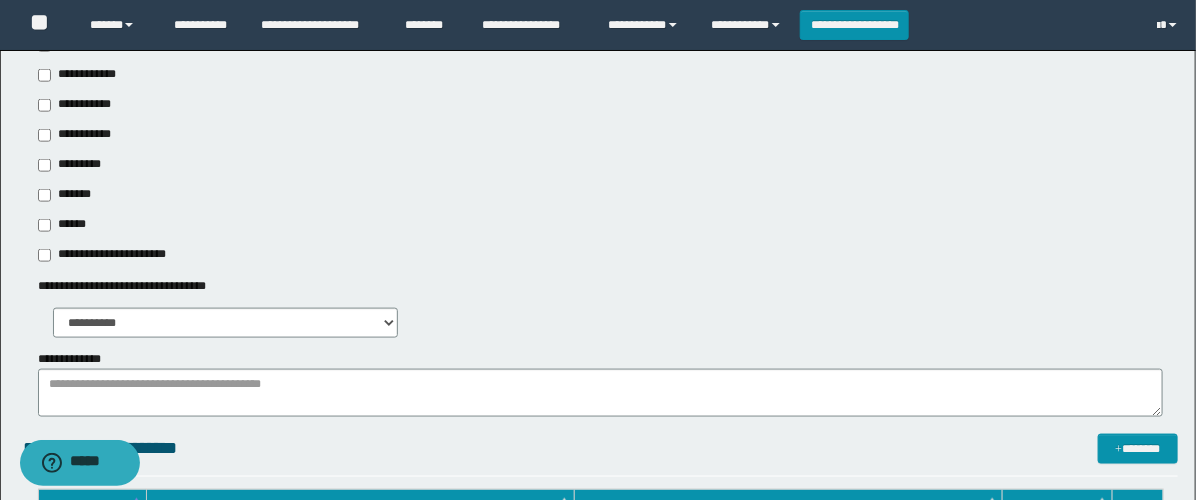 scroll, scrollTop: 666, scrollLeft: 0, axis: vertical 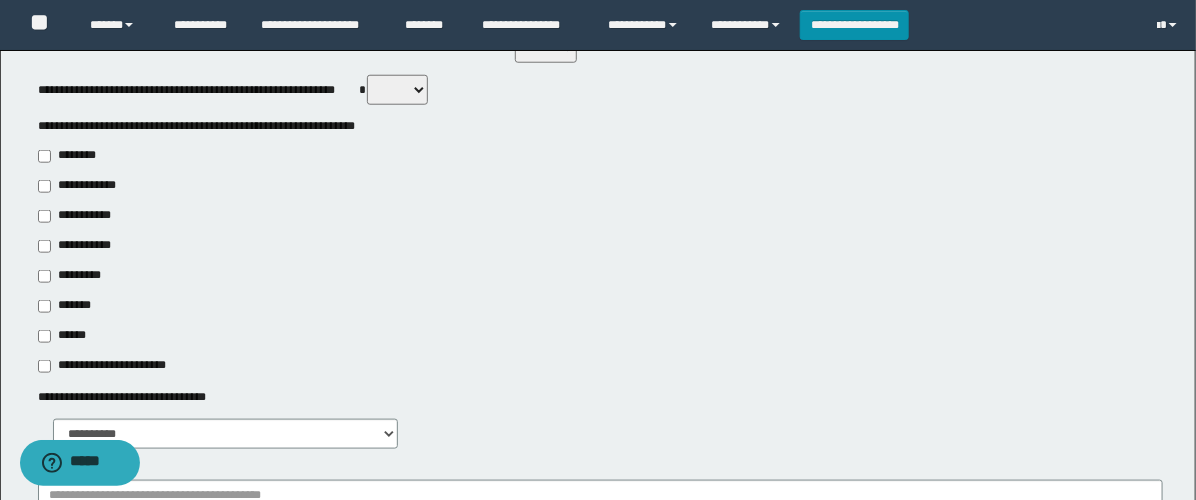 drag, startPoint x: 101, startPoint y: 236, endPoint x: 91, endPoint y: 215, distance: 23.259407 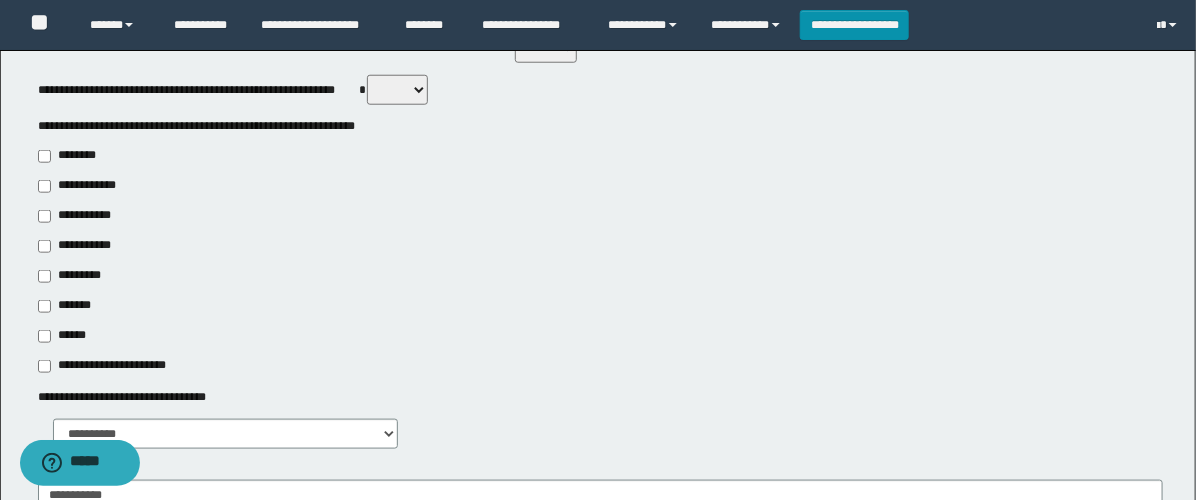 click on "**********" at bounding box center [76, 246] 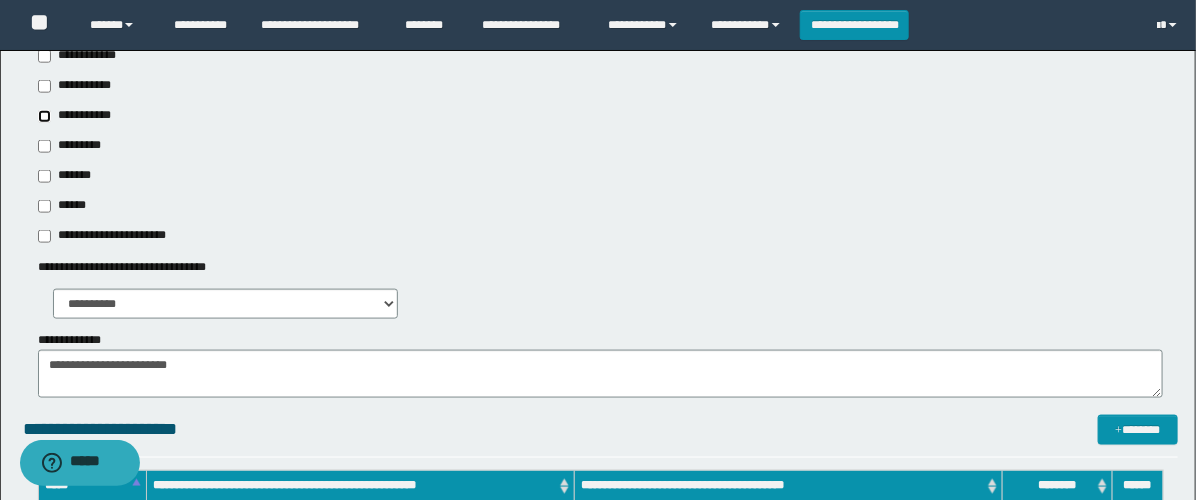 scroll, scrollTop: 888, scrollLeft: 0, axis: vertical 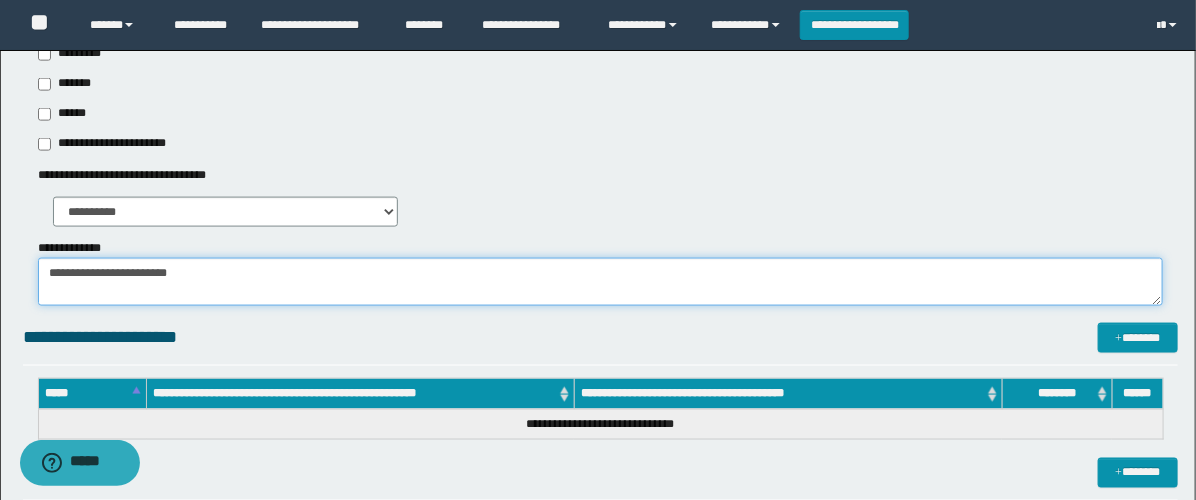 click on "**********" at bounding box center (600, 282) 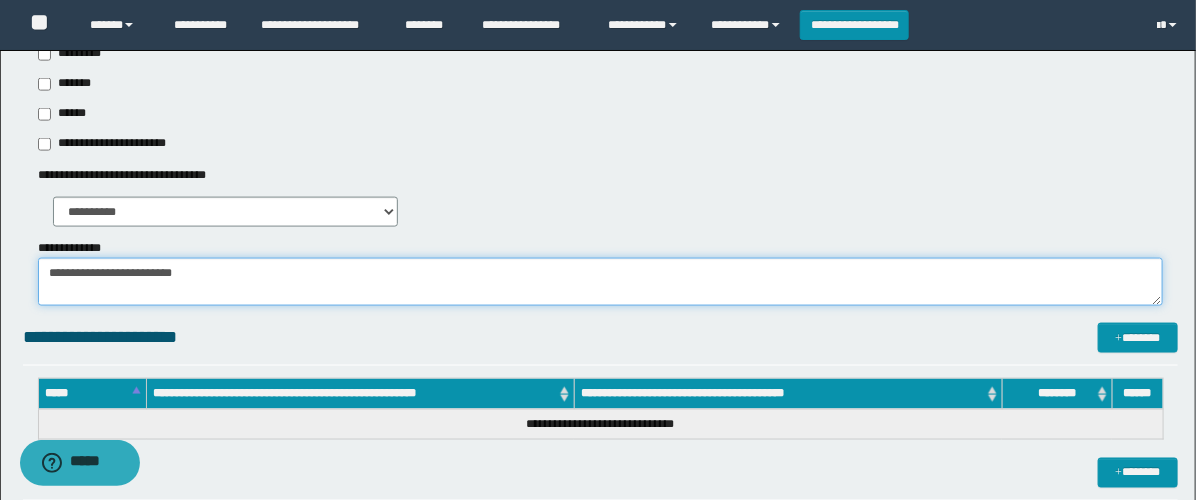 paste on "**********" 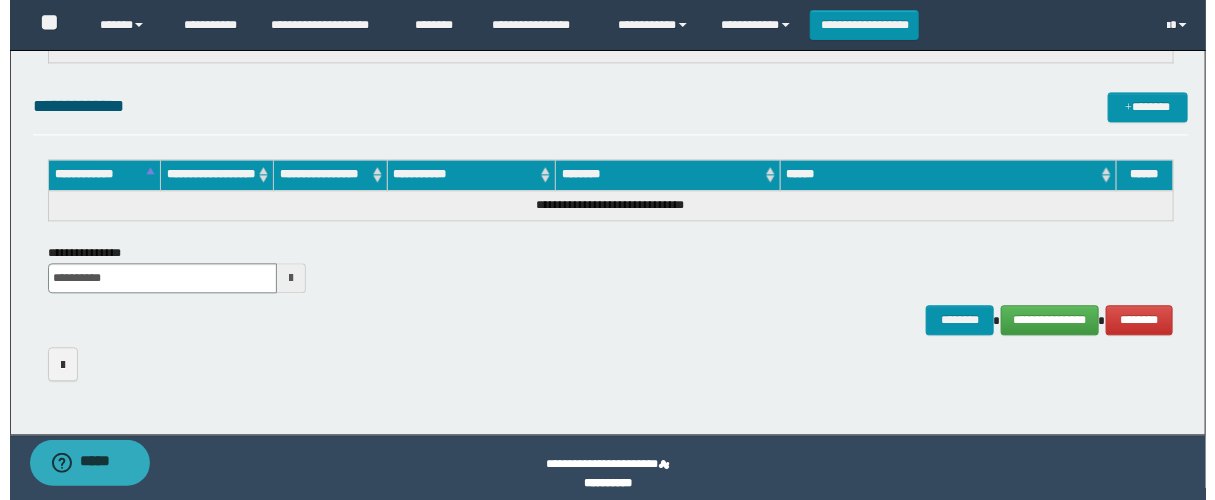 scroll, scrollTop: 1559, scrollLeft: 0, axis: vertical 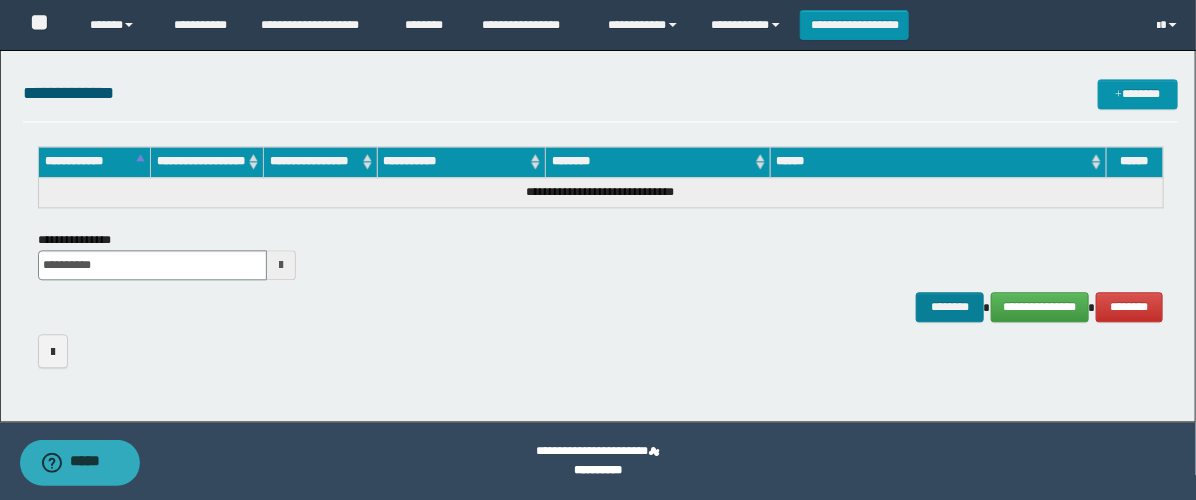 type on "**********" 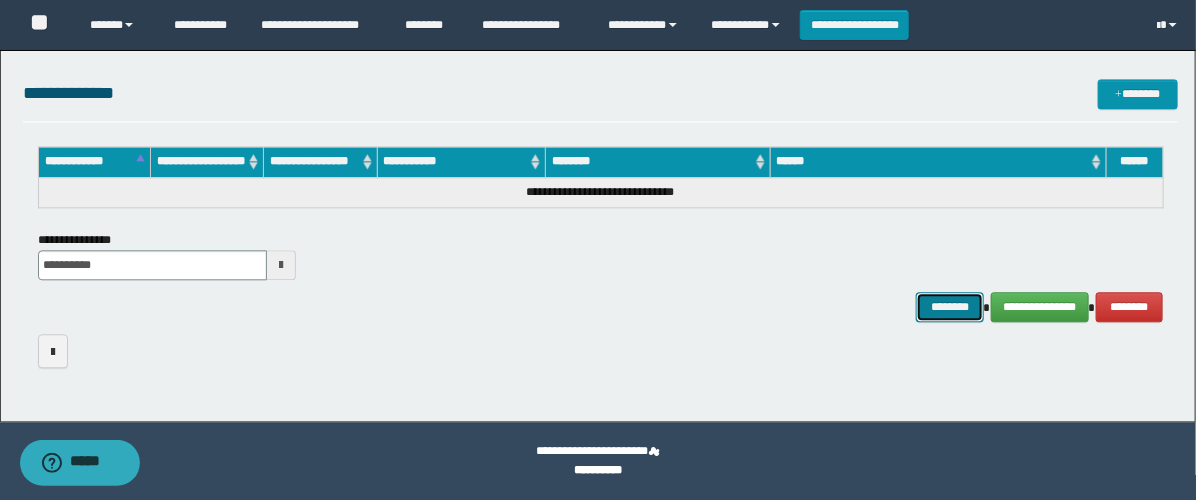 click on "********" at bounding box center [950, 307] 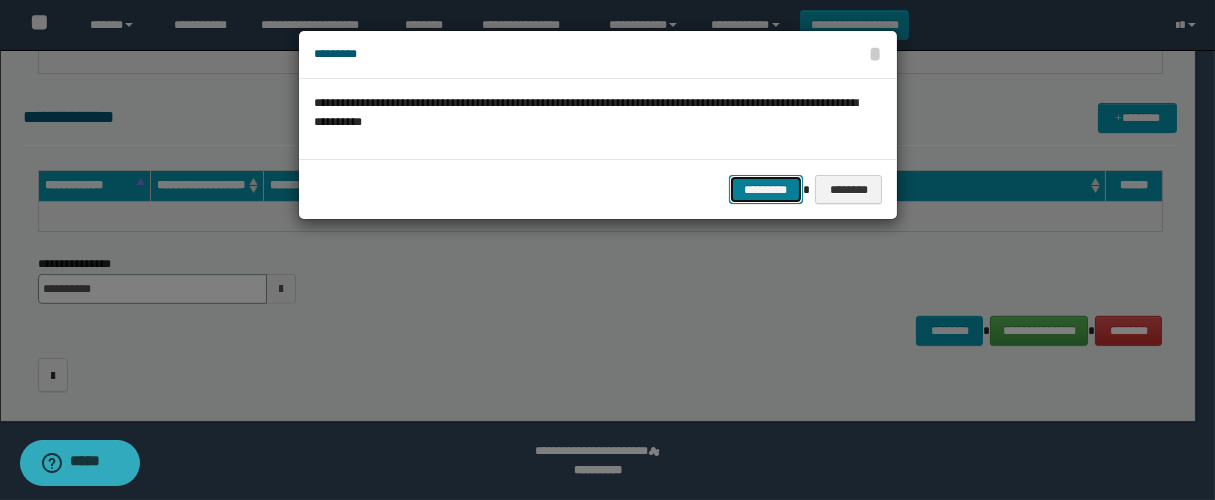 click on "*********" at bounding box center [766, 190] 